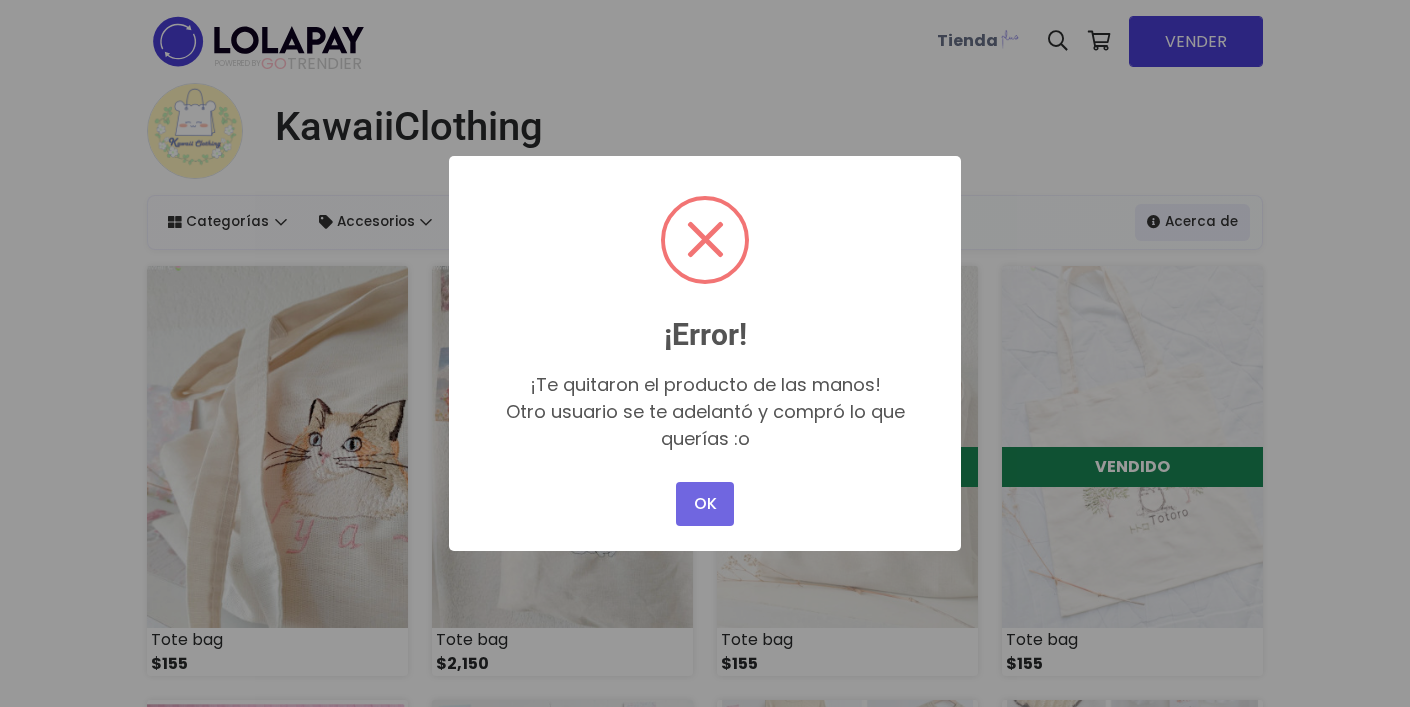 scroll, scrollTop: 0, scrollLeft: 0, axis: both 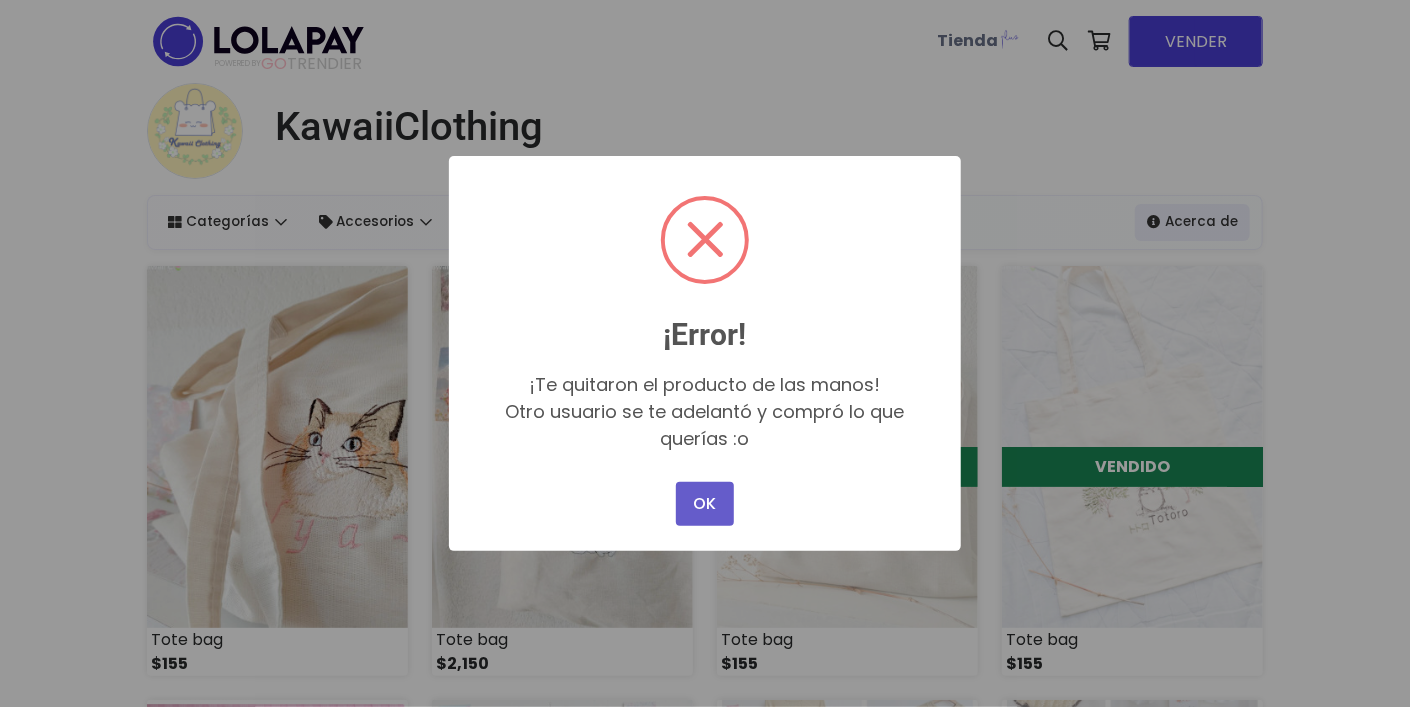 click on "OK" at bounding box center (705, 504) 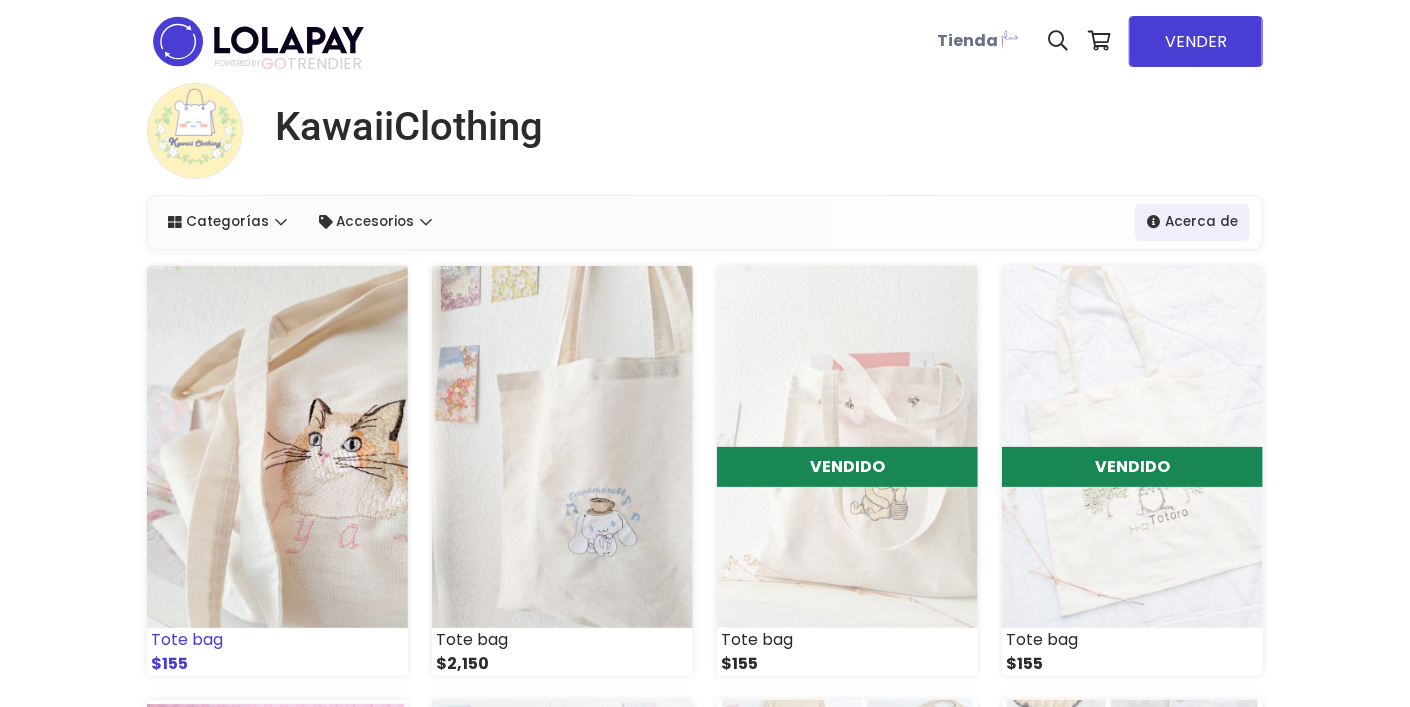 click at bounding box center [277, 447] 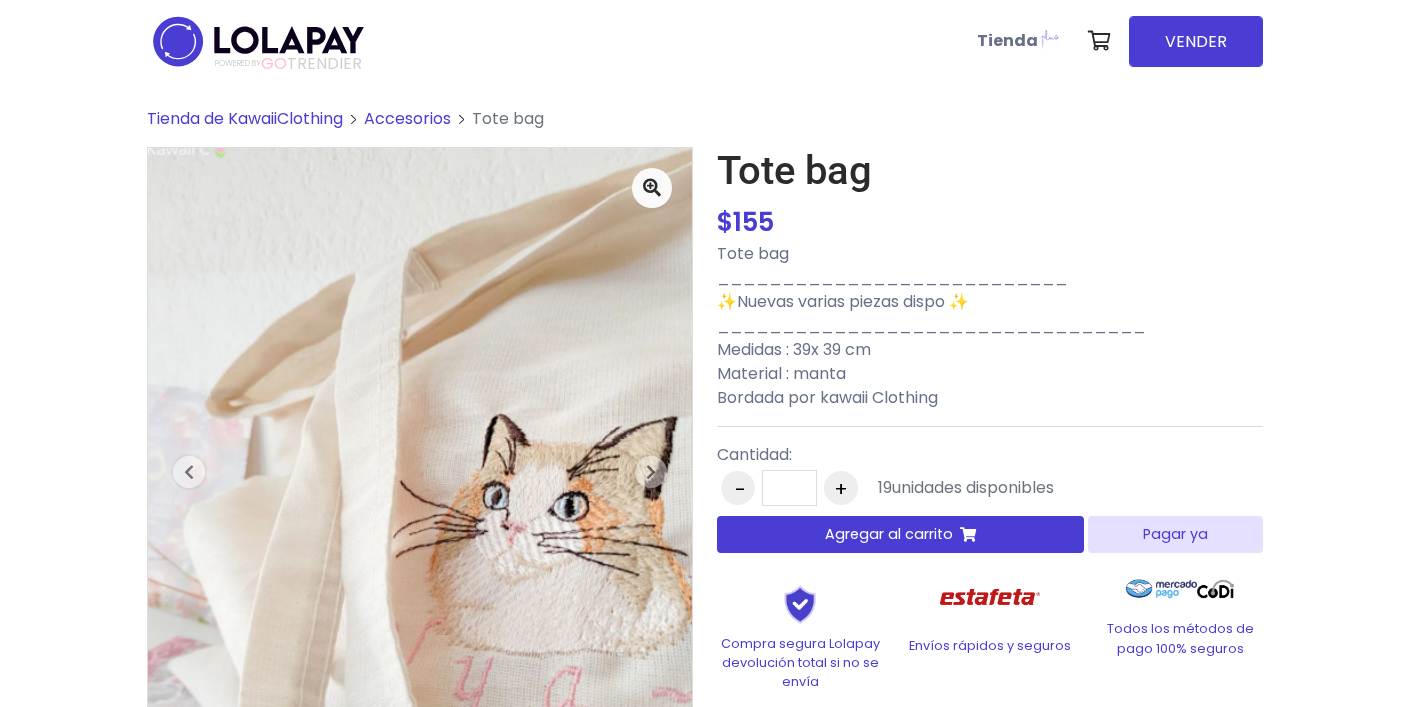 scroll, scrollTop: 0, scrollLeft: 0, axis: both 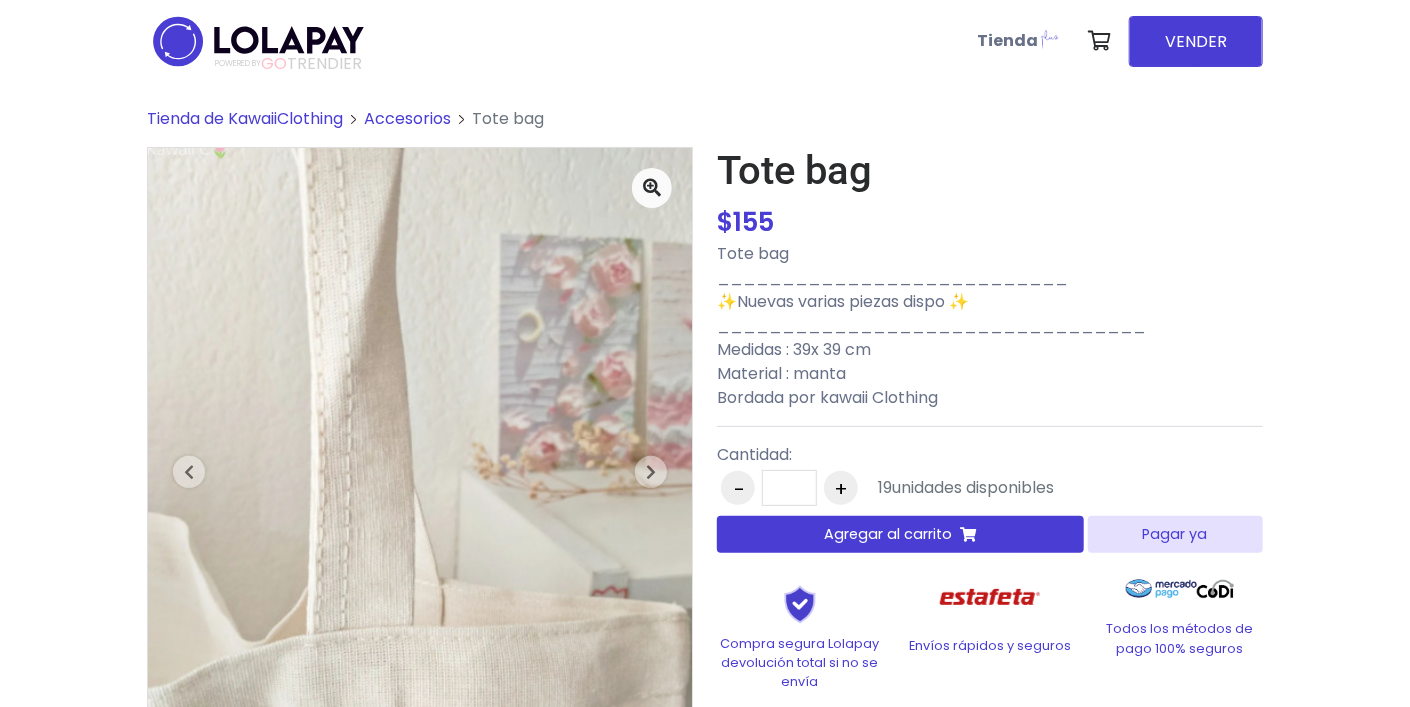 click on "Agregar al carrito" at bounding box center (889, 534) 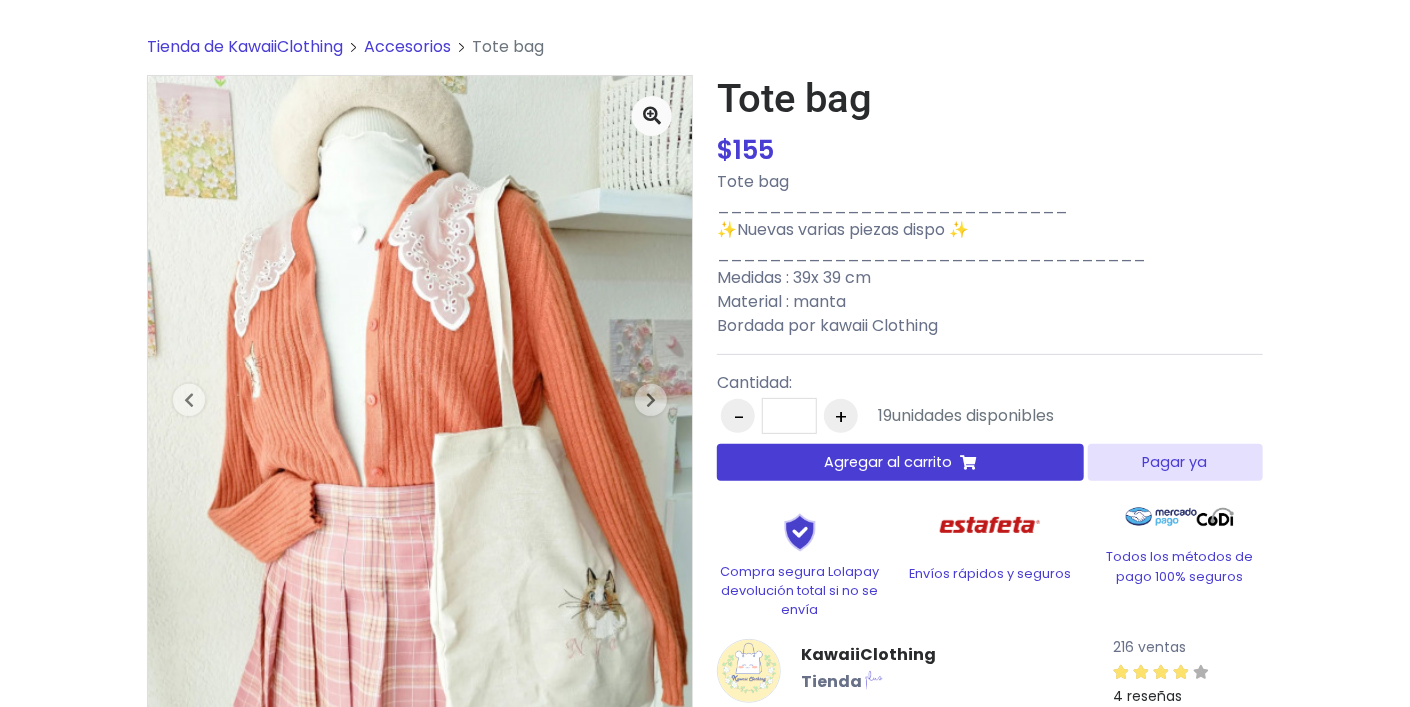 scroll, scrollTop: 0, scrollLeft: 0, axis: both 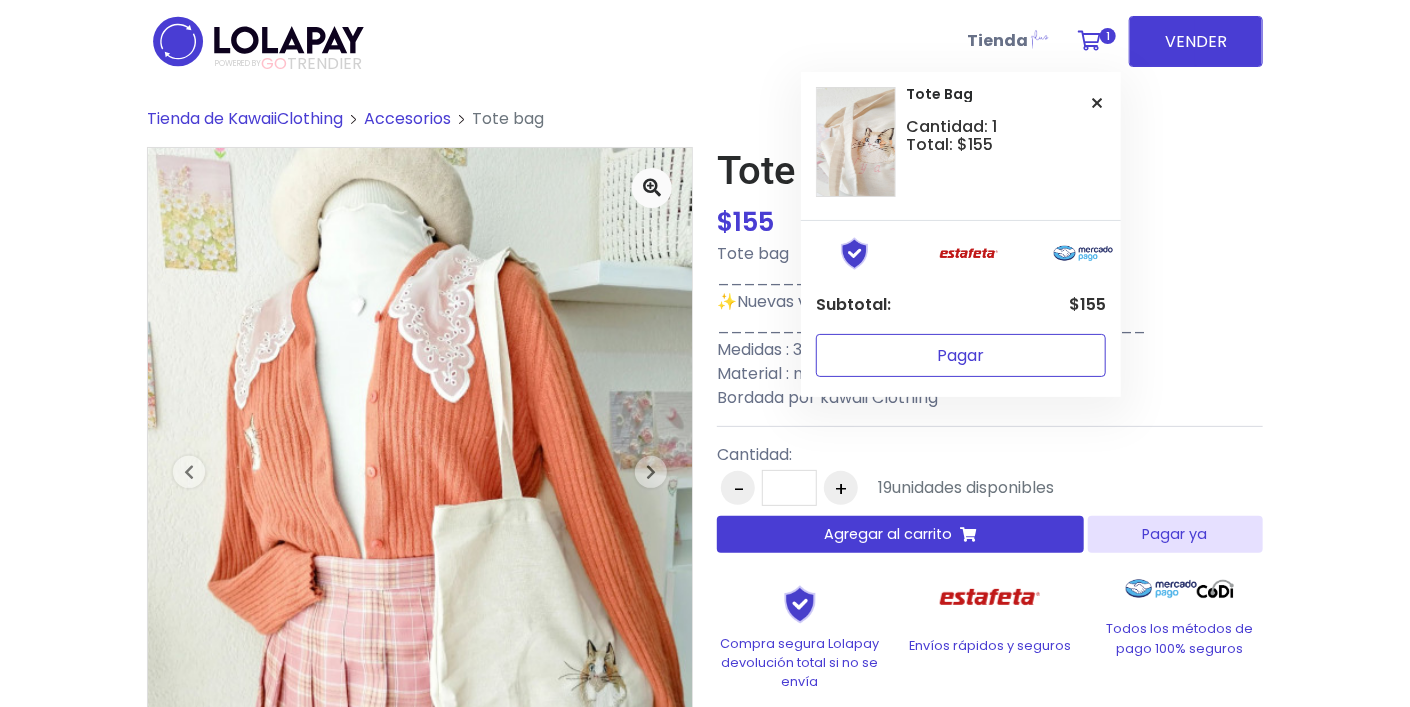 click on "Pagar" at bounding box center [961, 355] 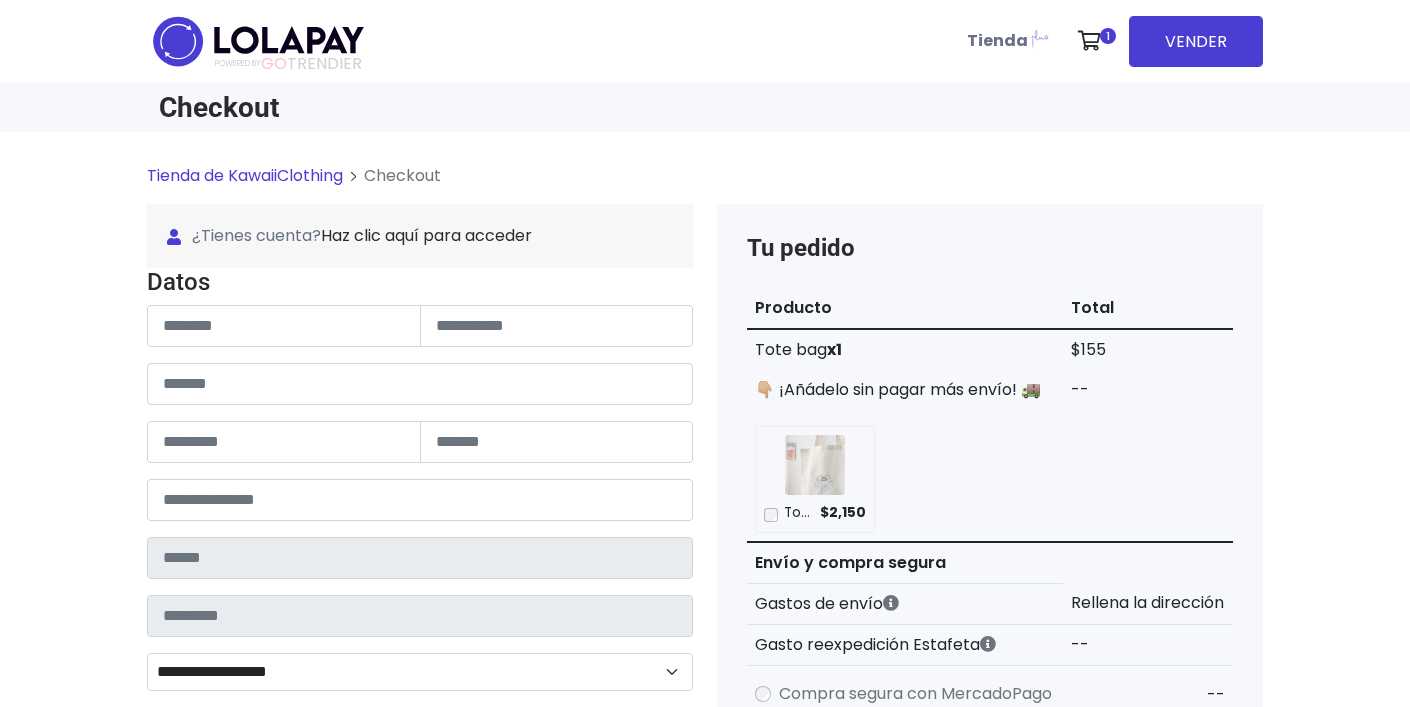 scroll, scrollTop: 0, scrollLeft: 0, axis: both 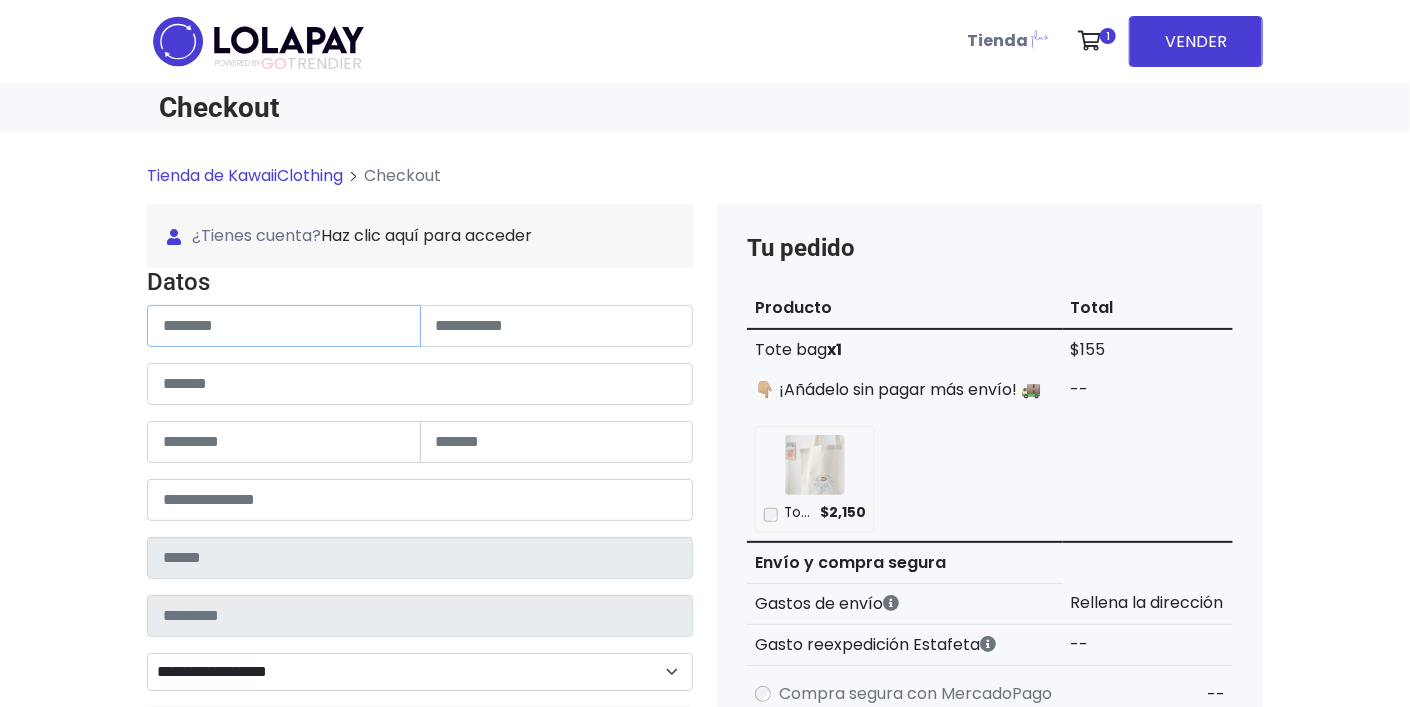 click at bounding box center [284, 326] 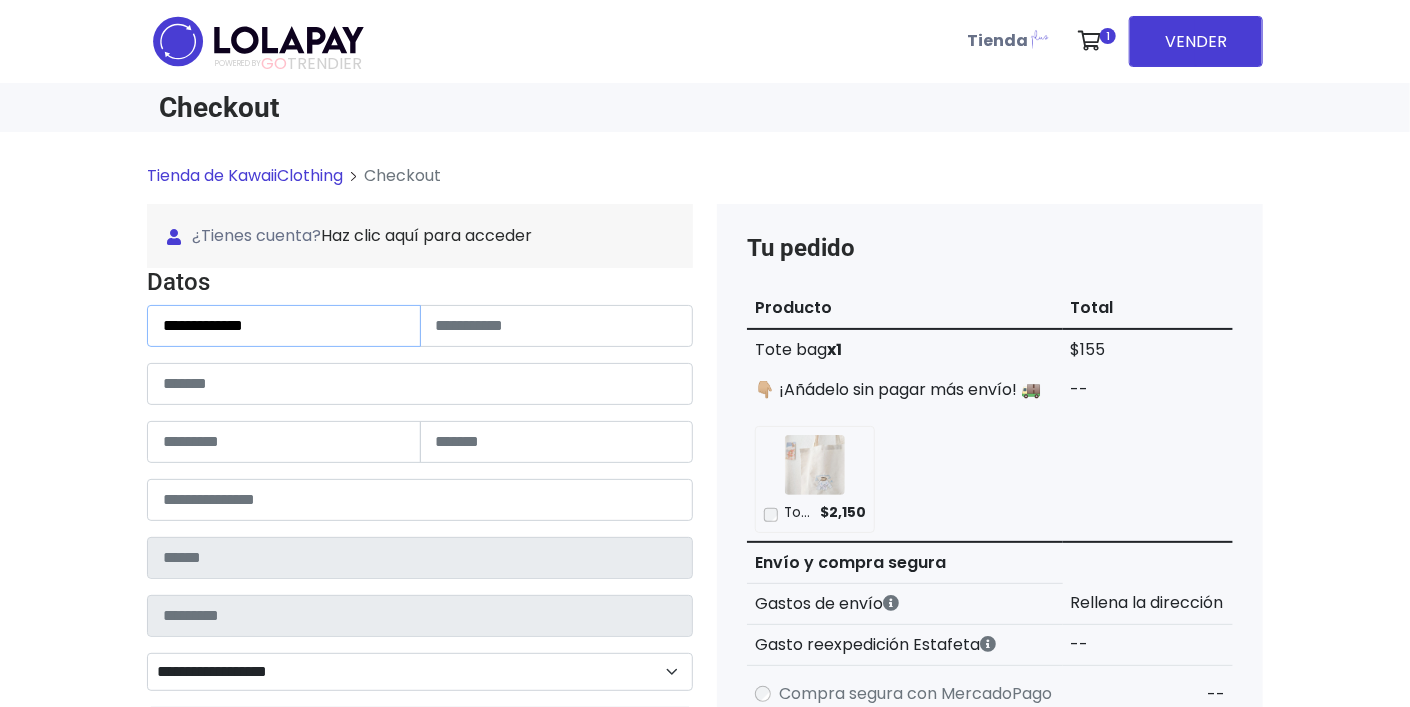 type on "**********" 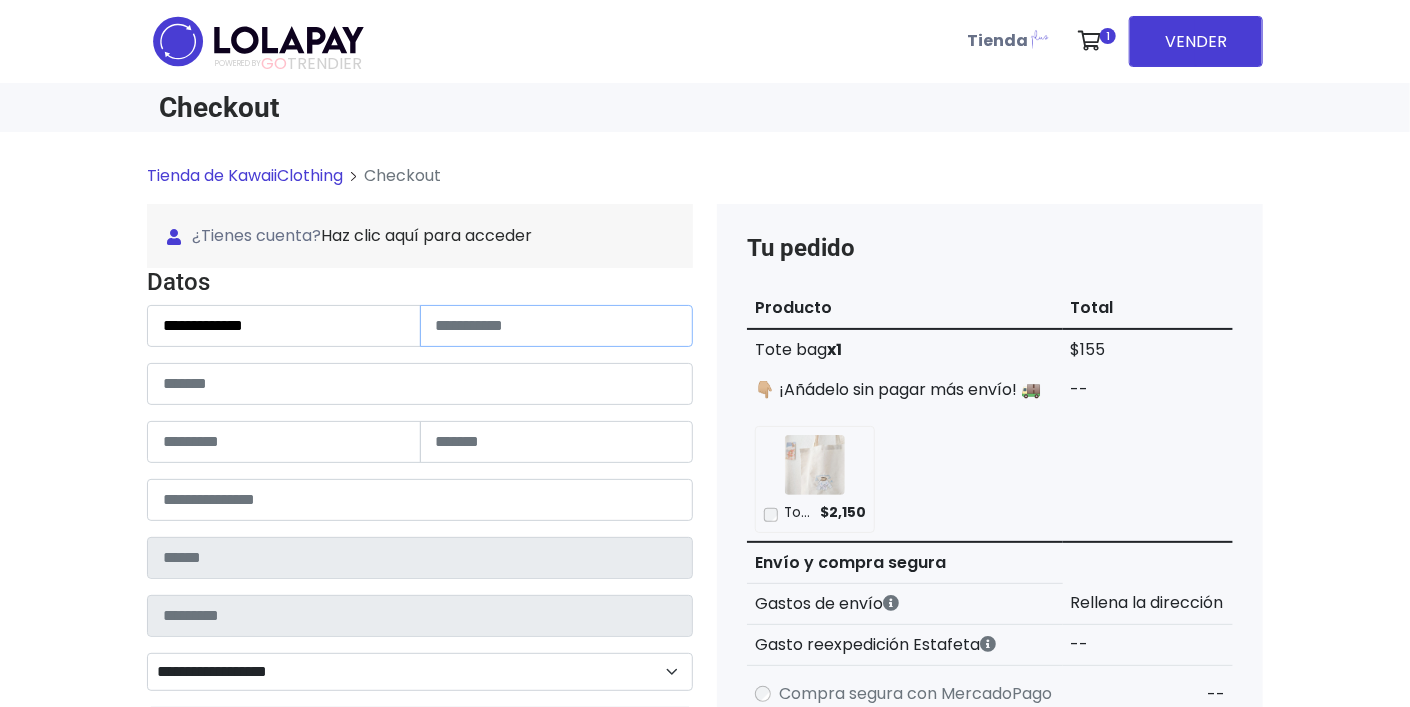 click at bounding box center [557, 326] 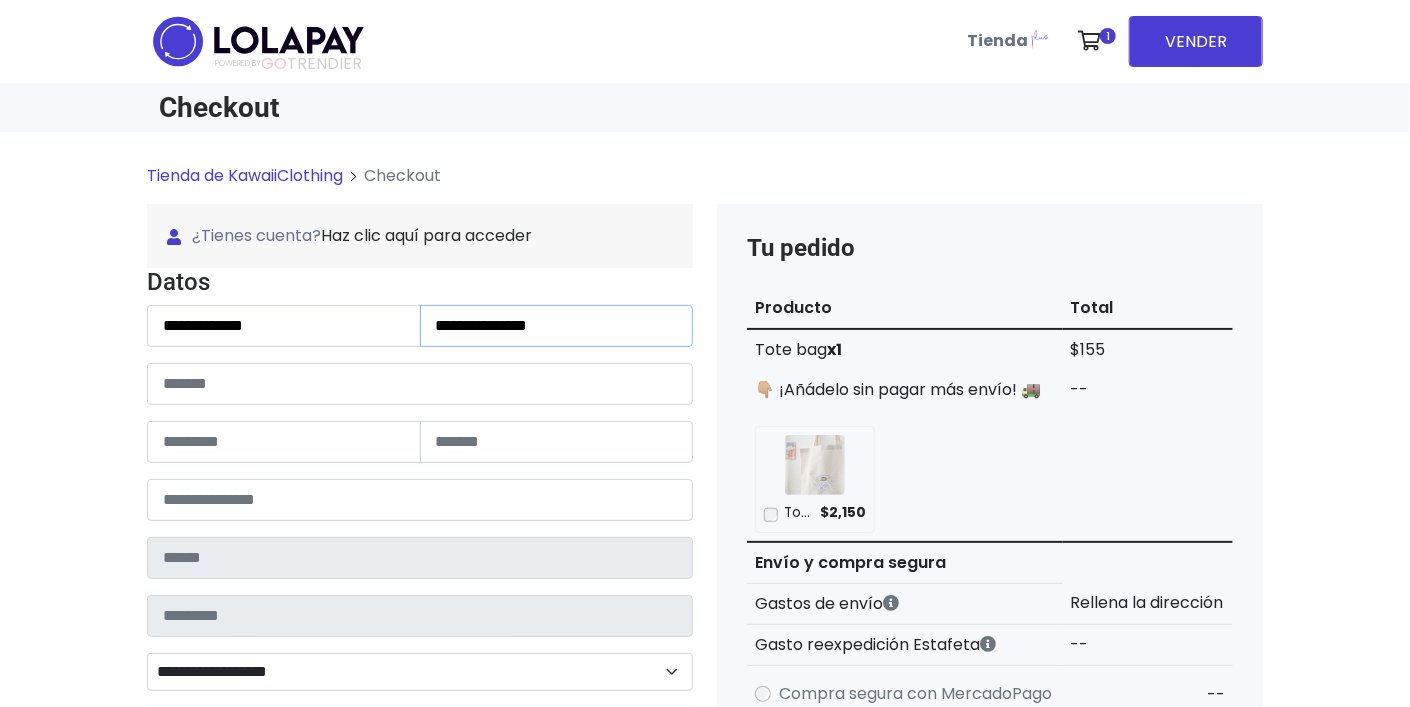 type on "**********" 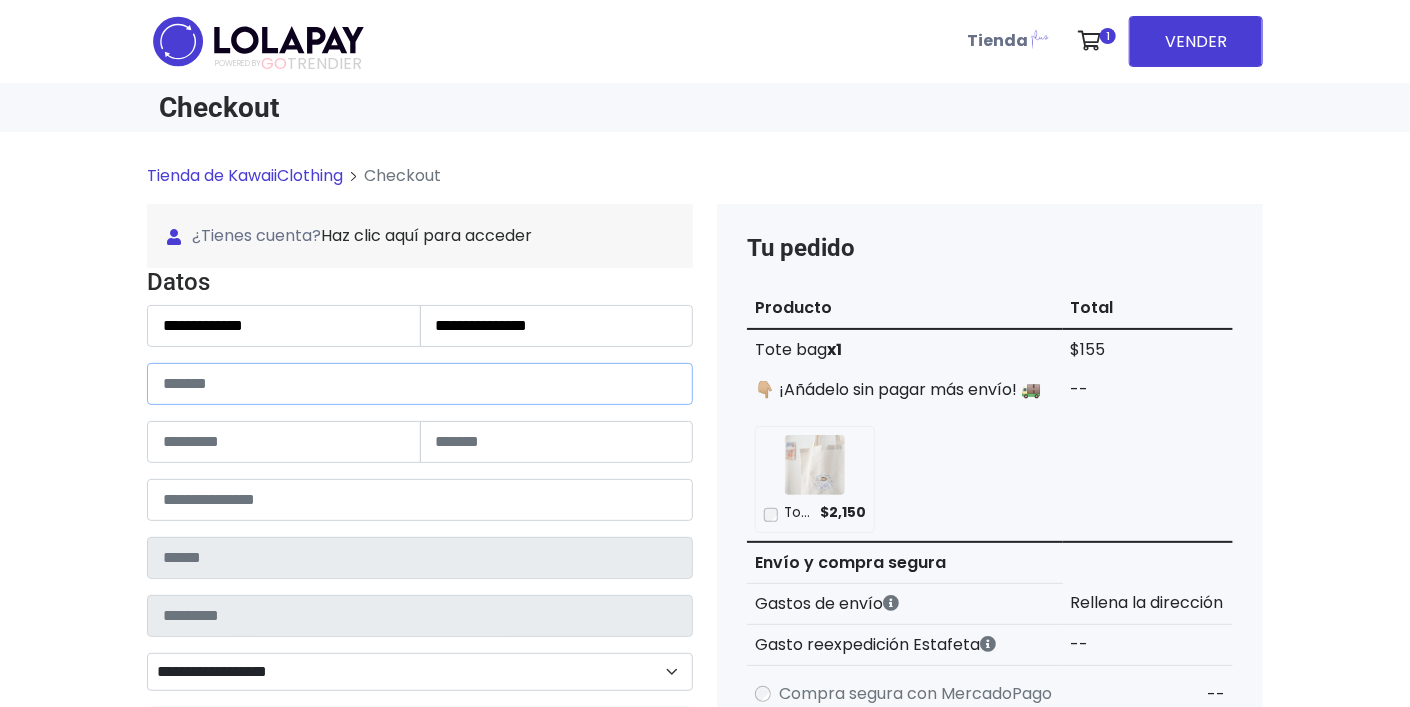 click at bounding box center [420, 384] 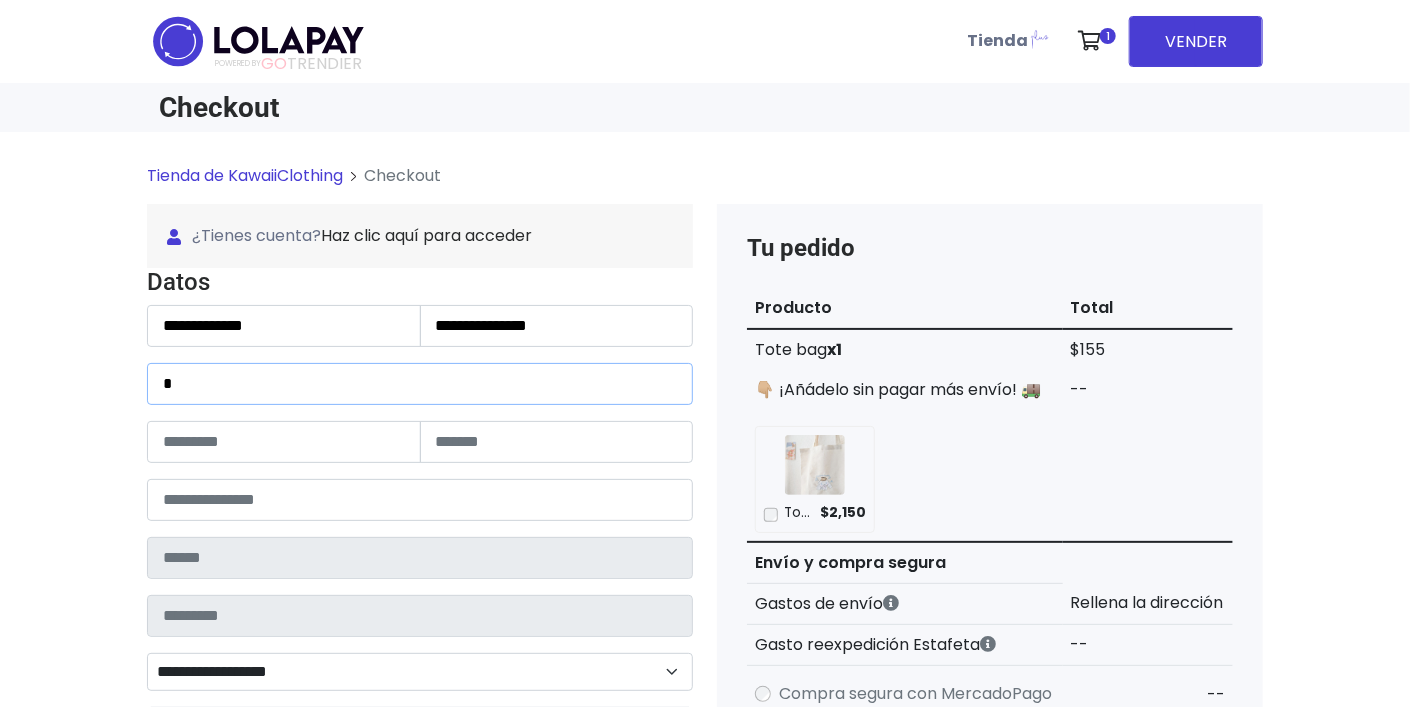 type on "*" 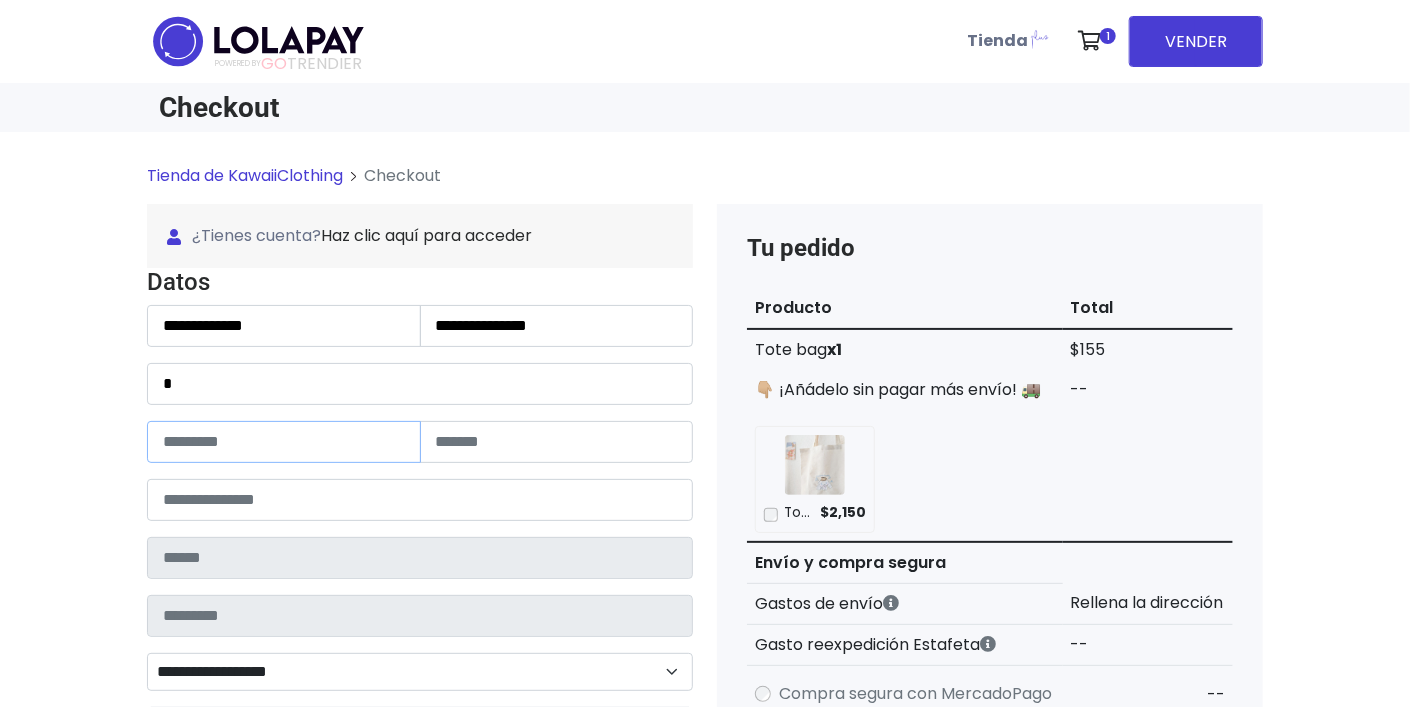 click at bounding box center [284, 442] 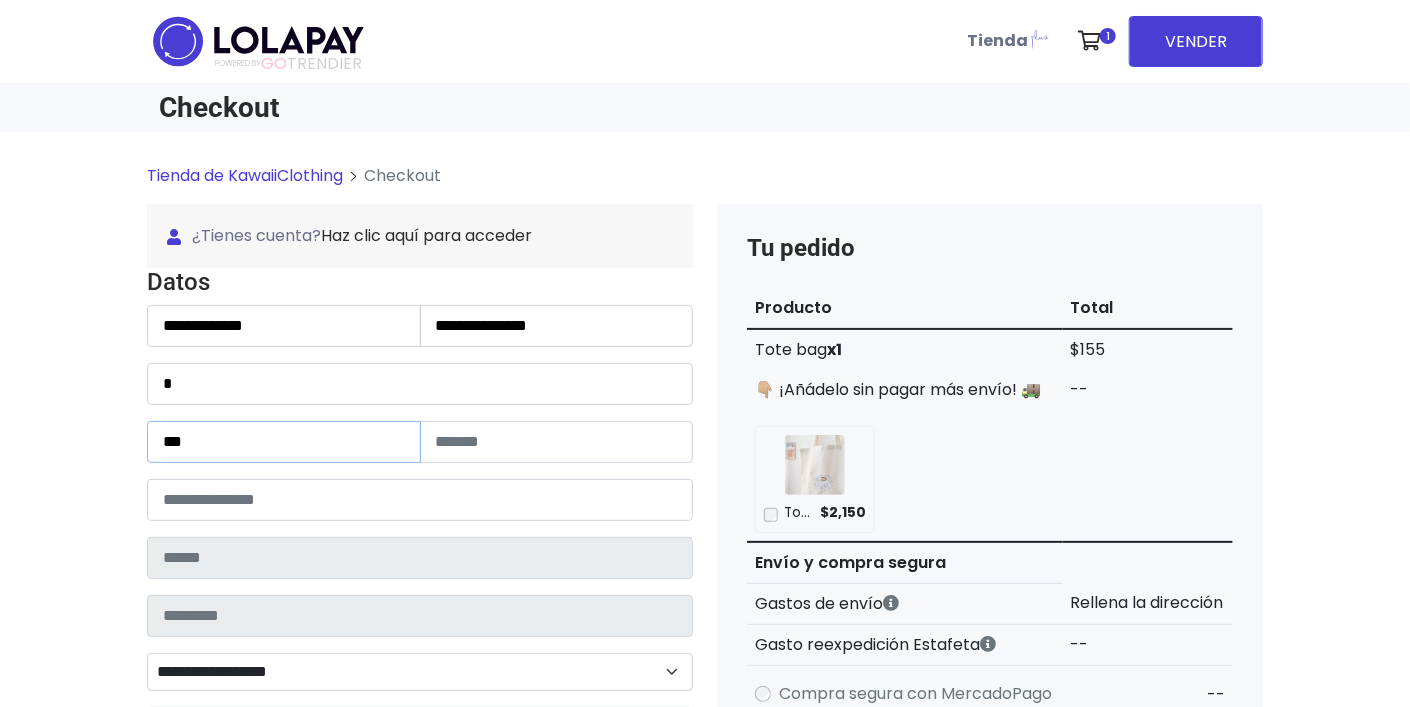 type on "***" 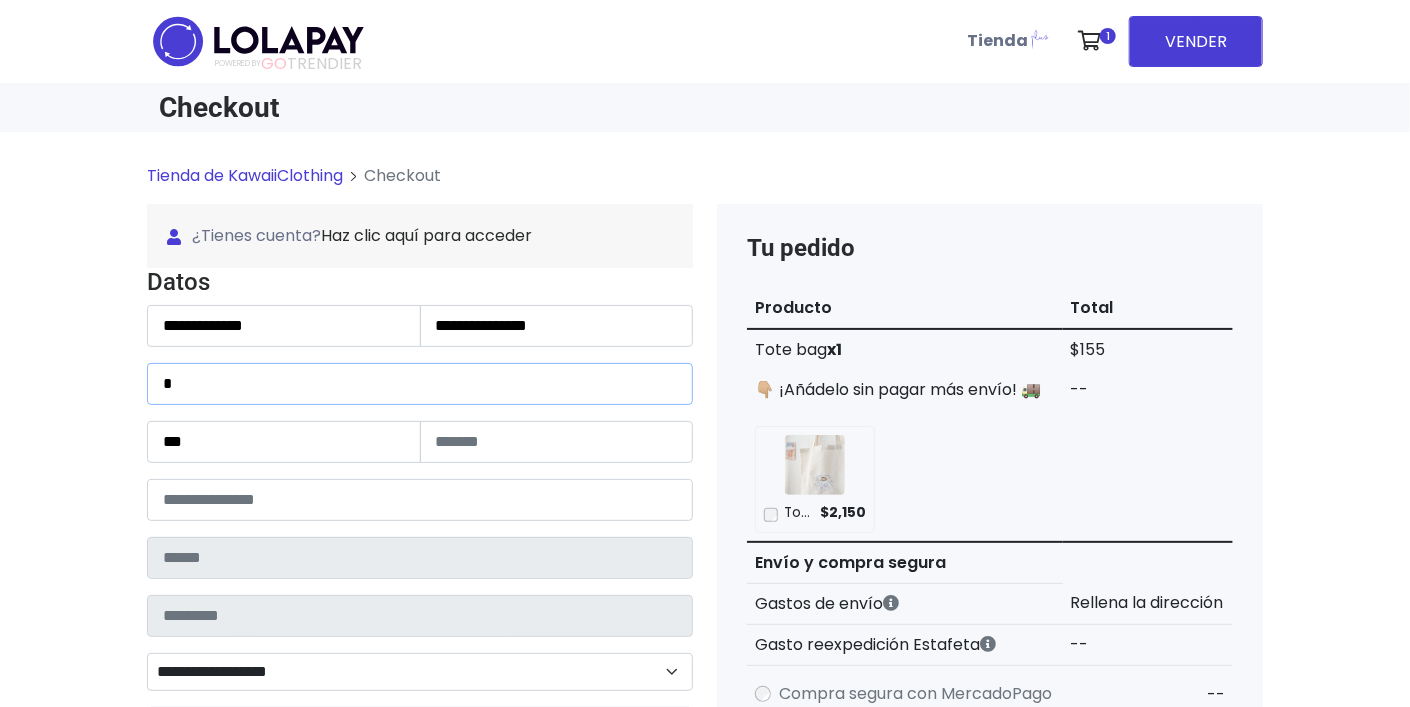 click on "*" at bounding box center [420, 384] 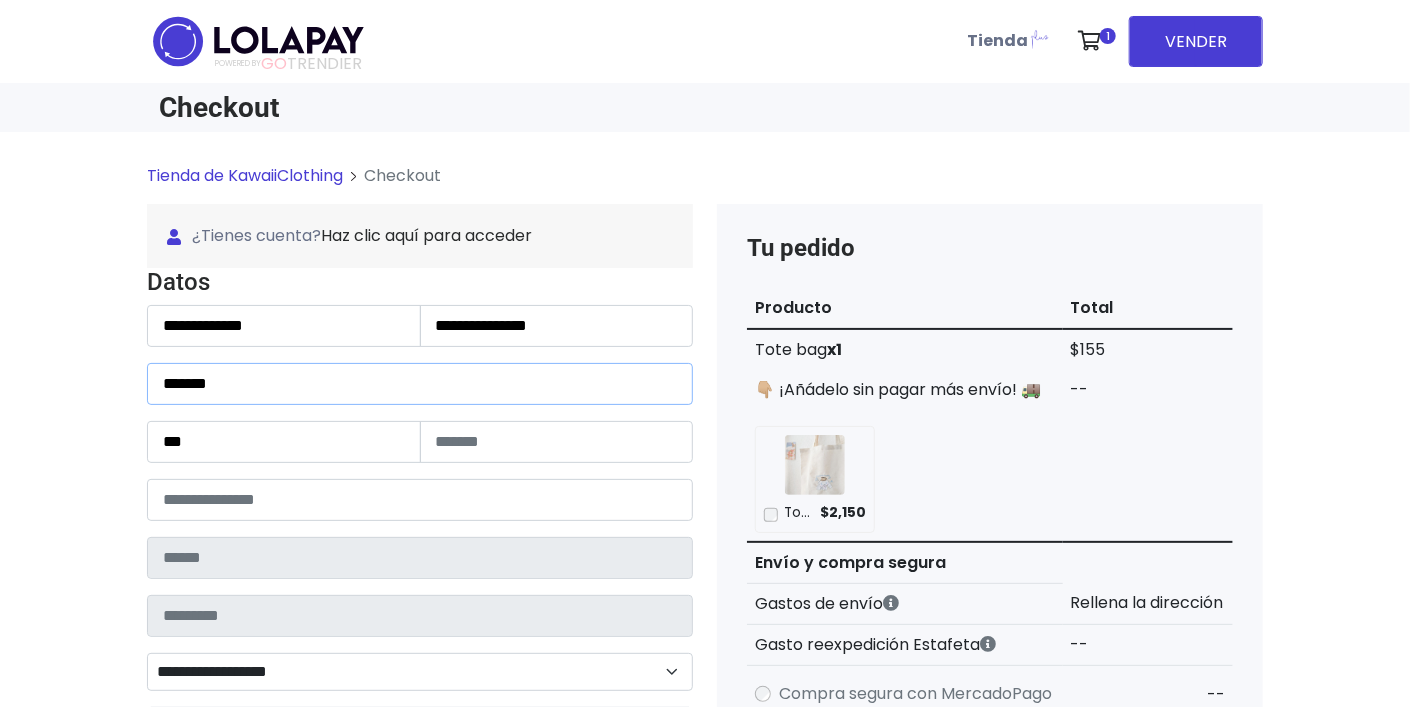 type on "*******" 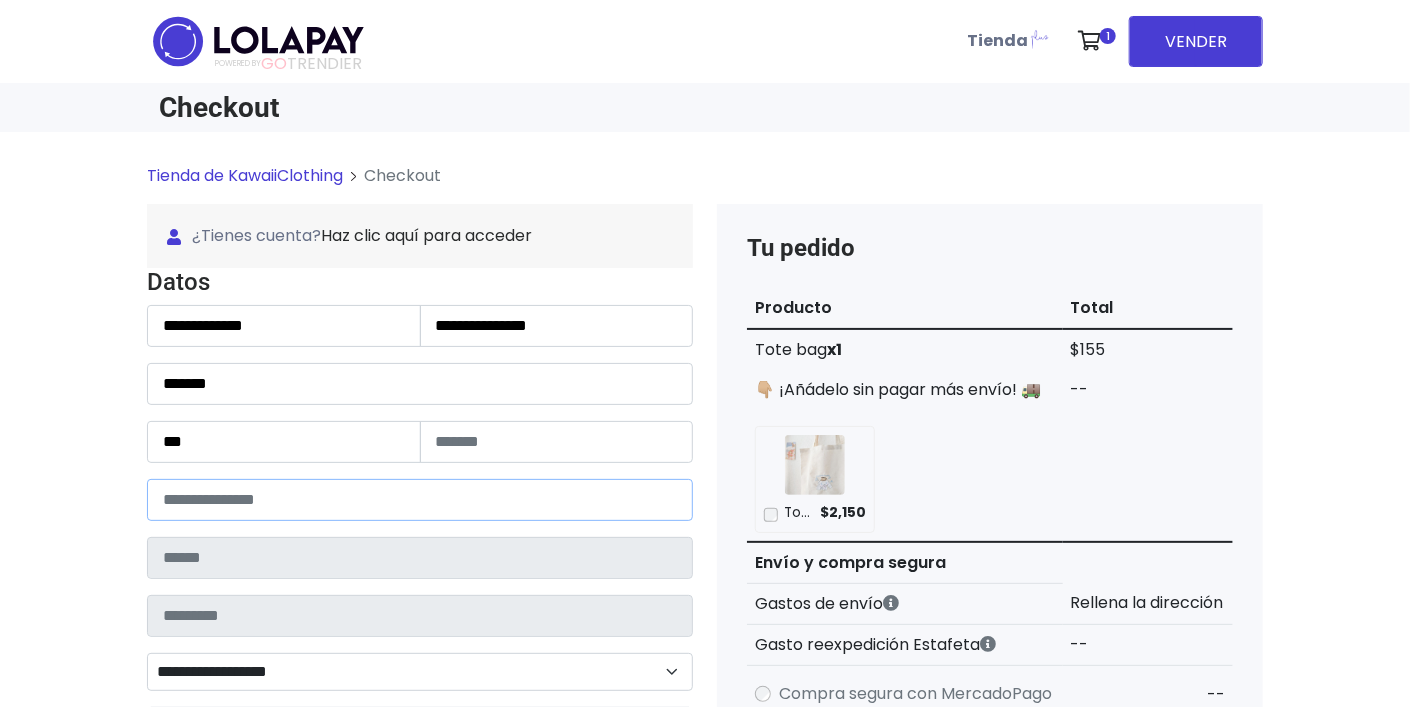 click at bounding box center (420, 500) 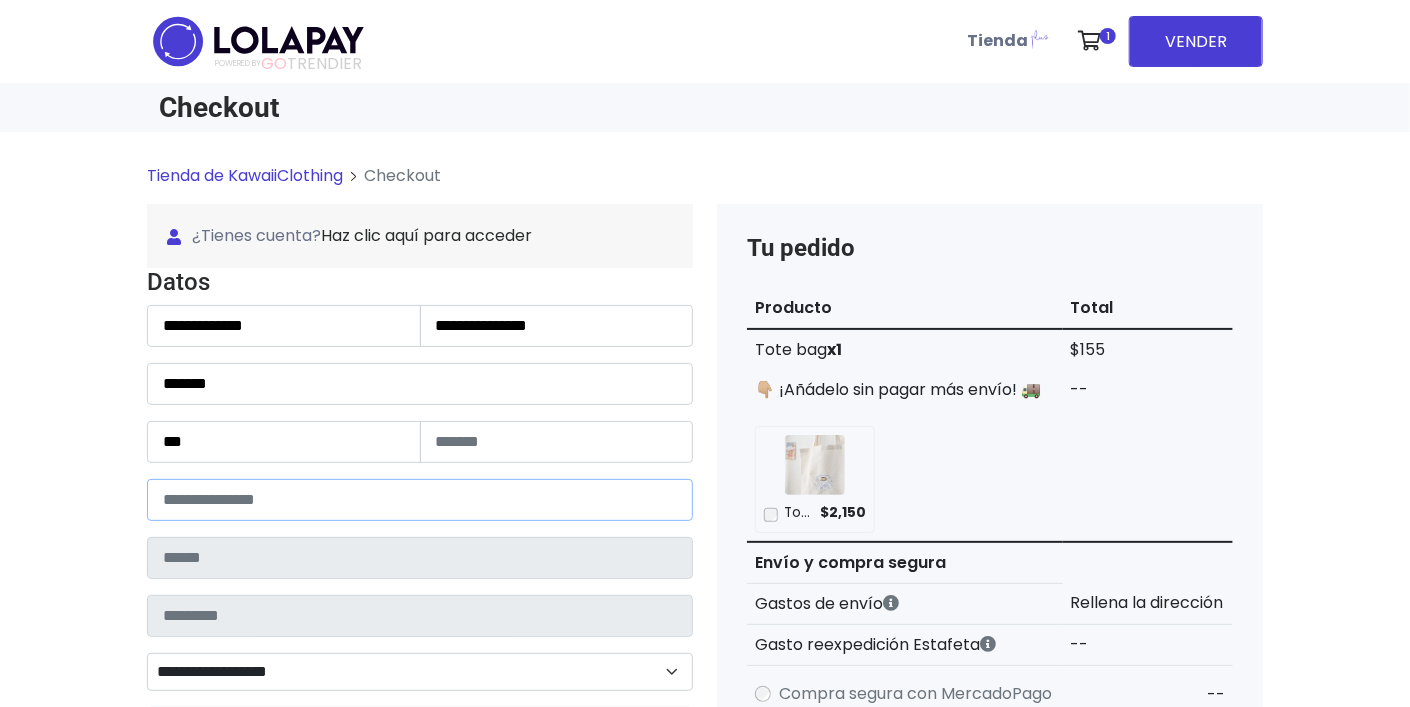 type on "*****" 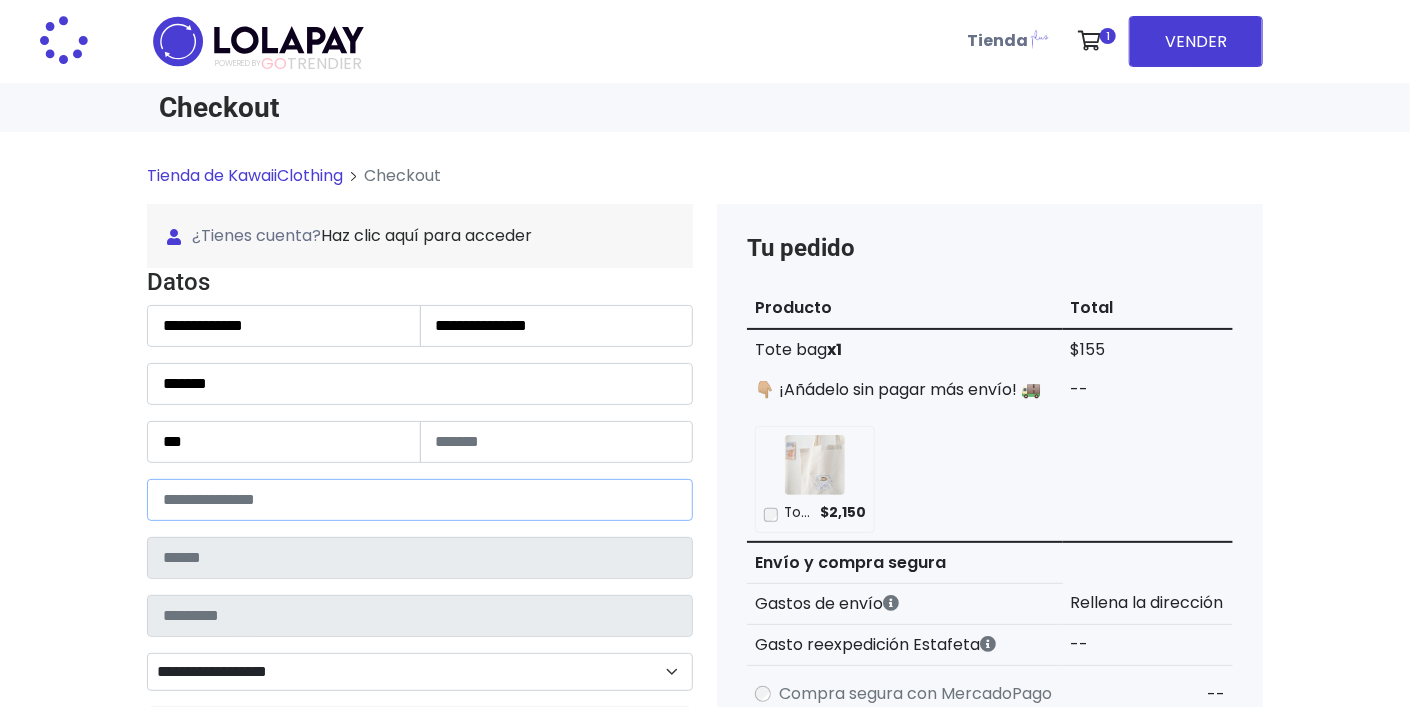type on "******" 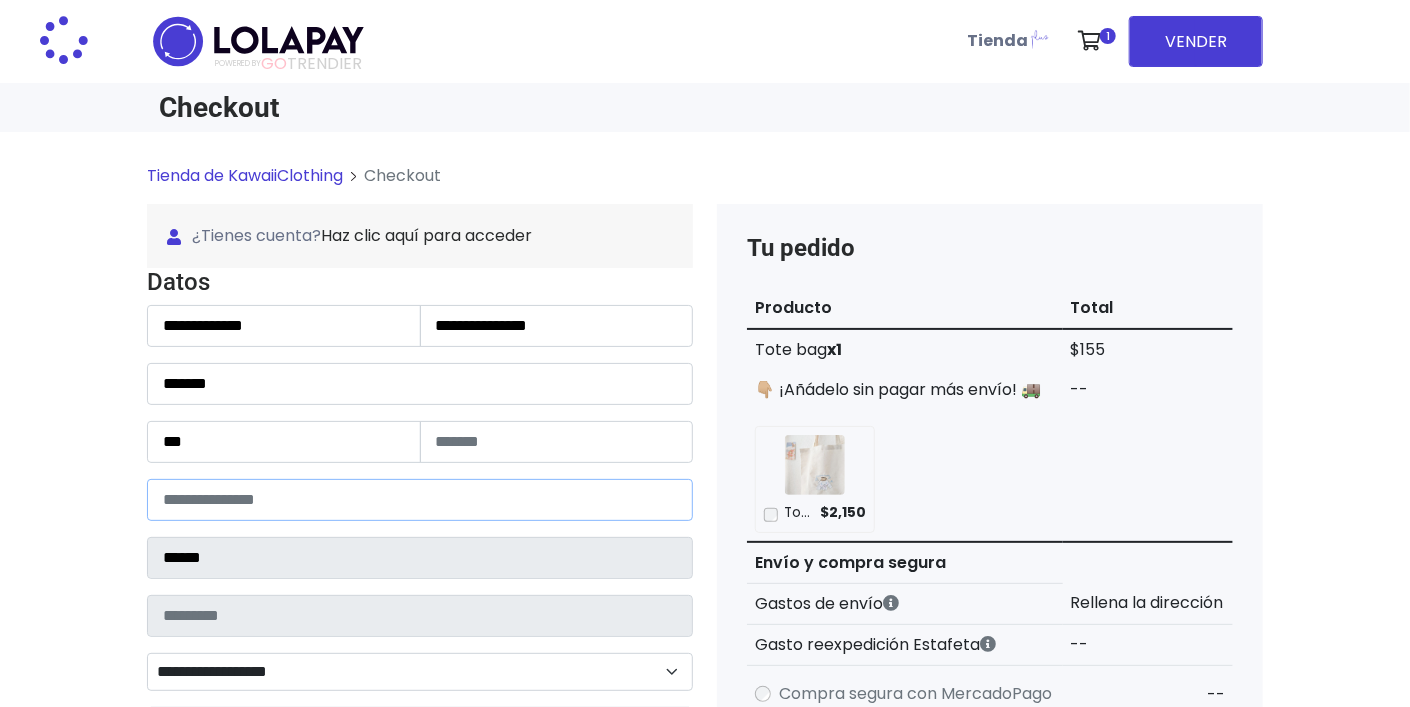 type on "**********" 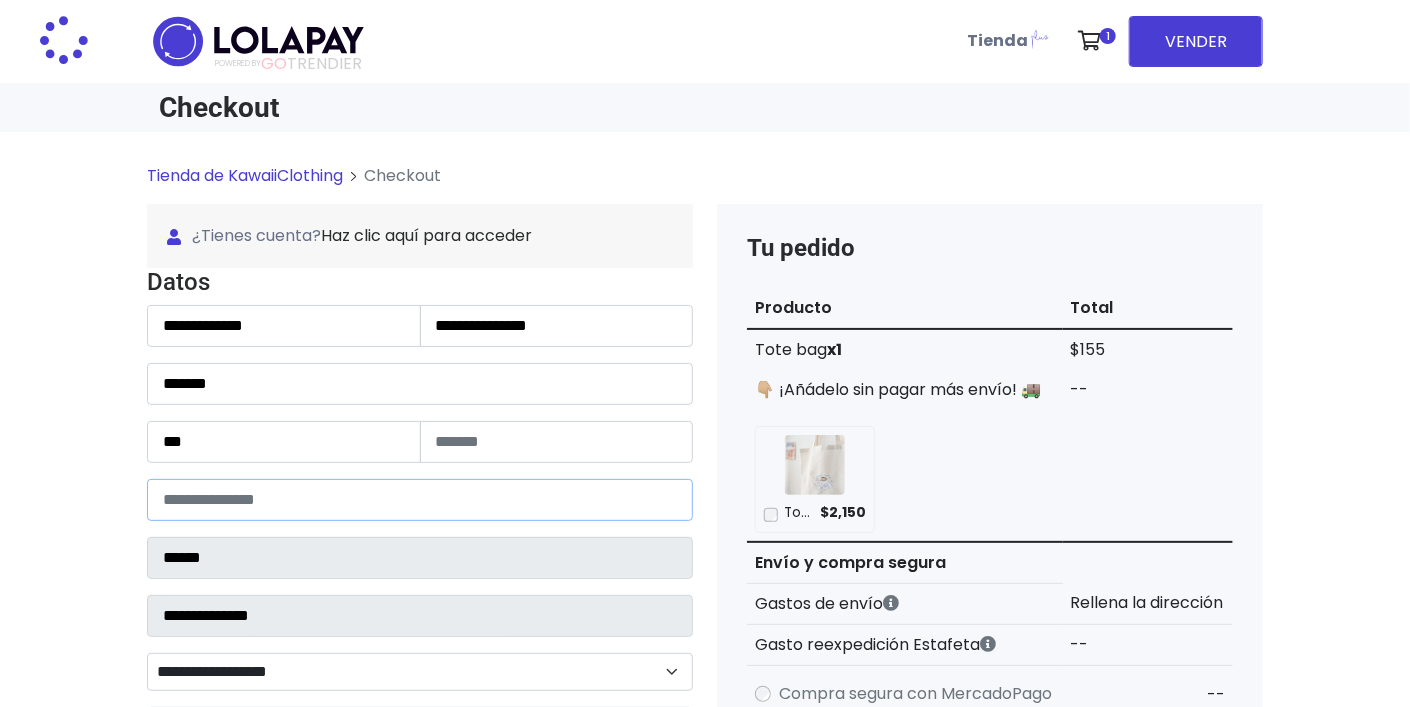 select 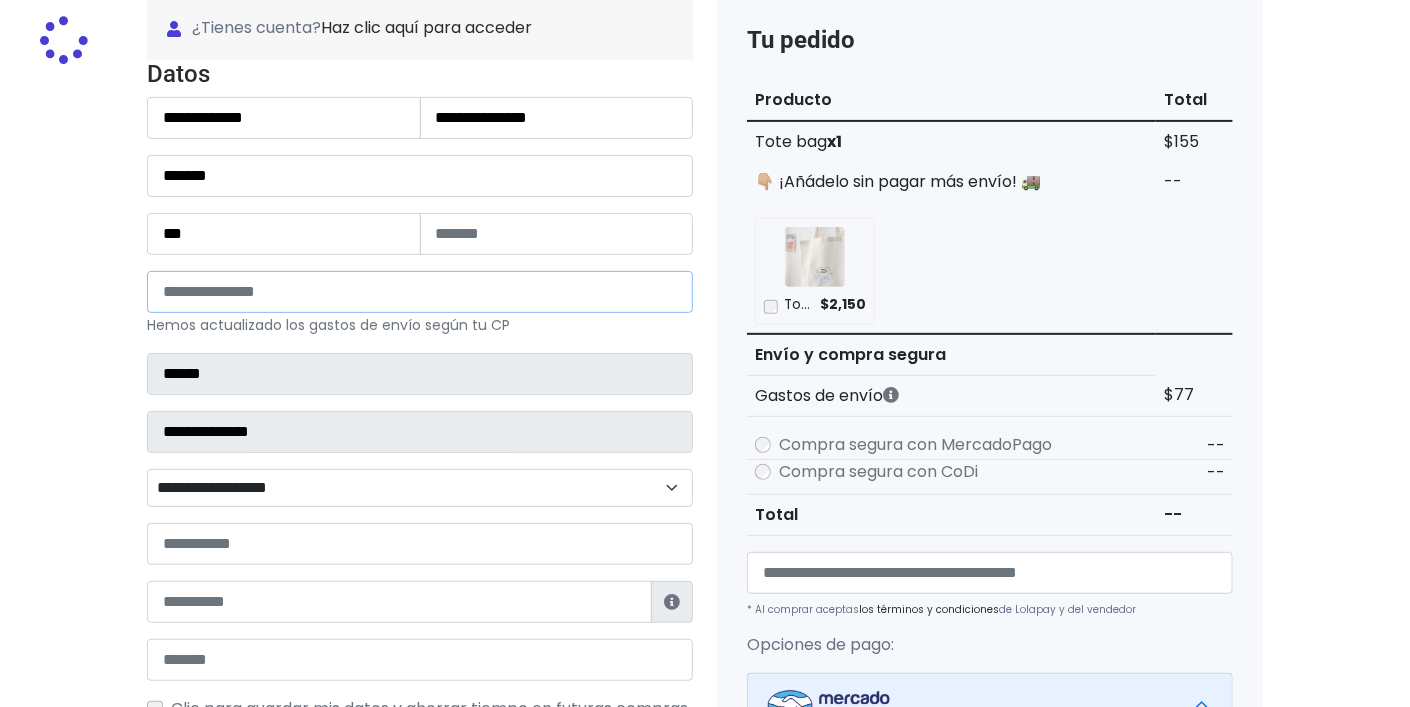 scroll, scrollTop: 211, scrollLeft: 0, axis: vertical 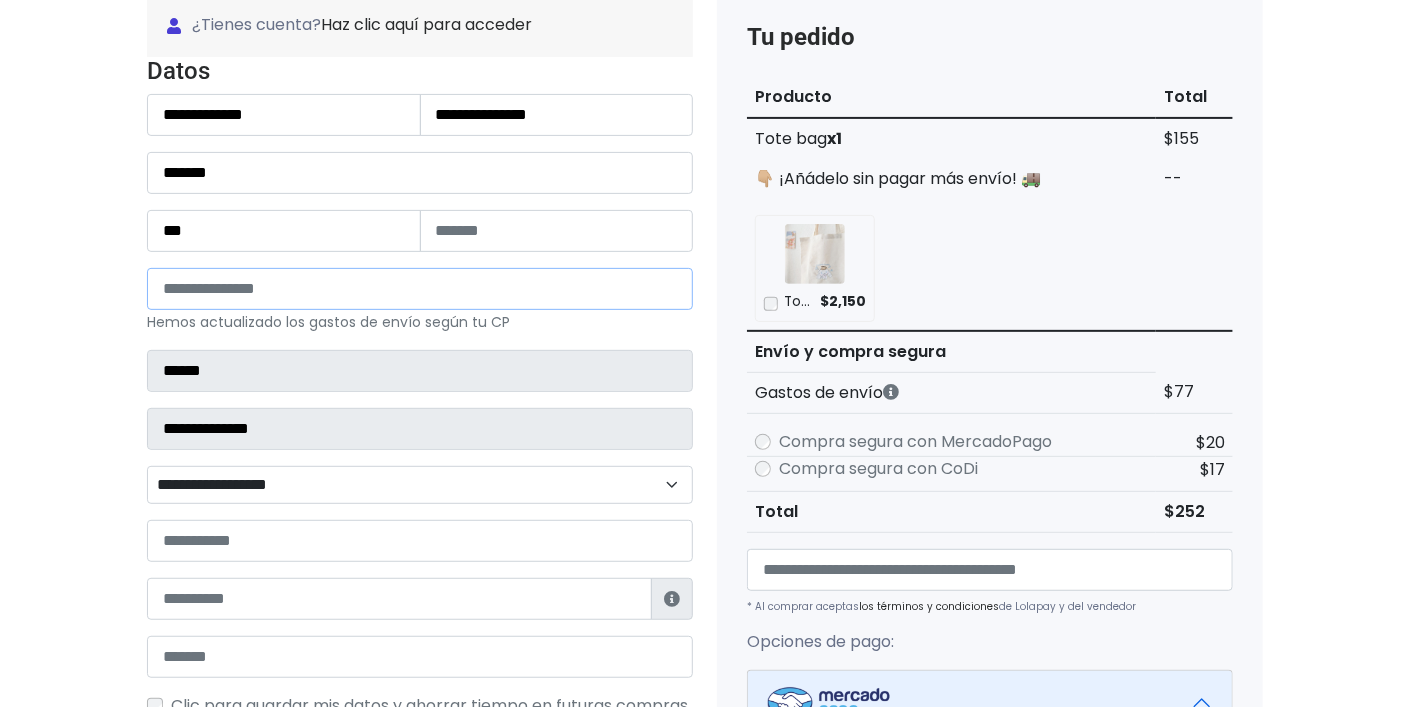 type on "*****" 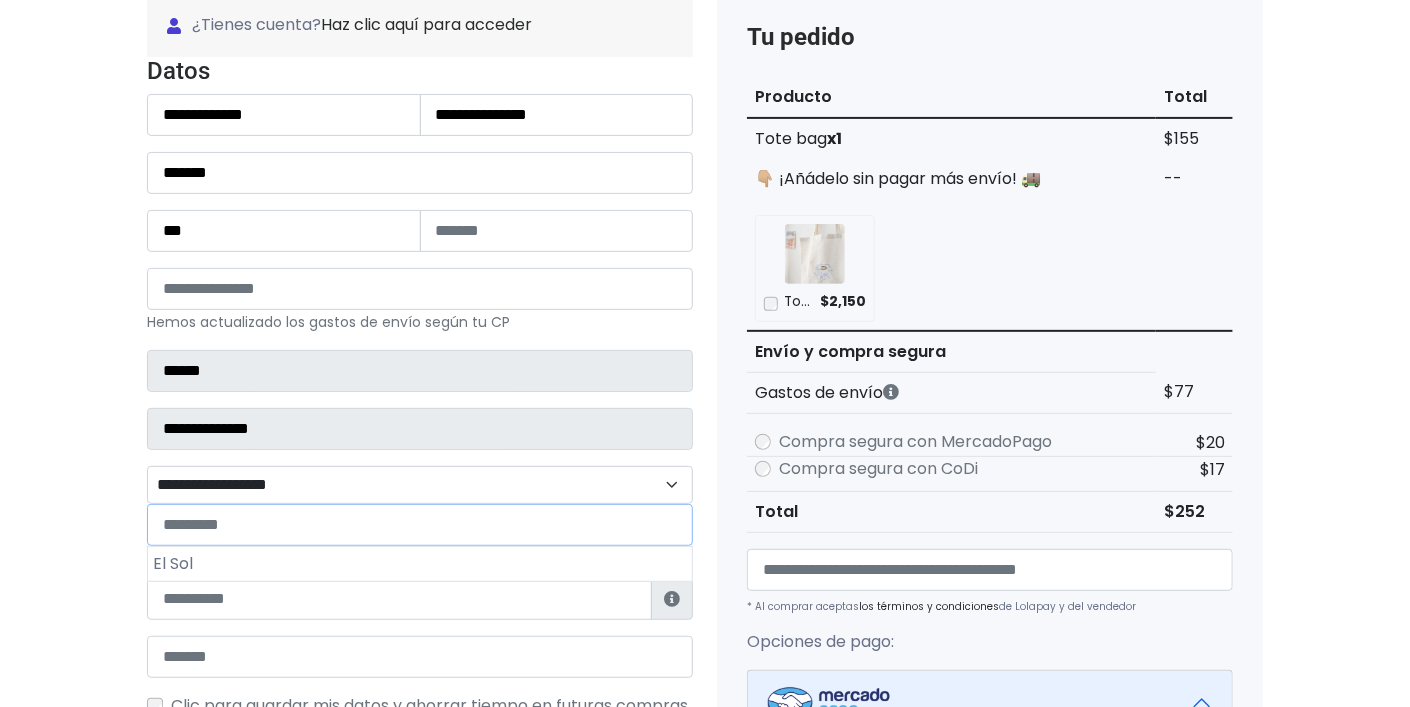 click on "**********" at bounding box center [420, 485] 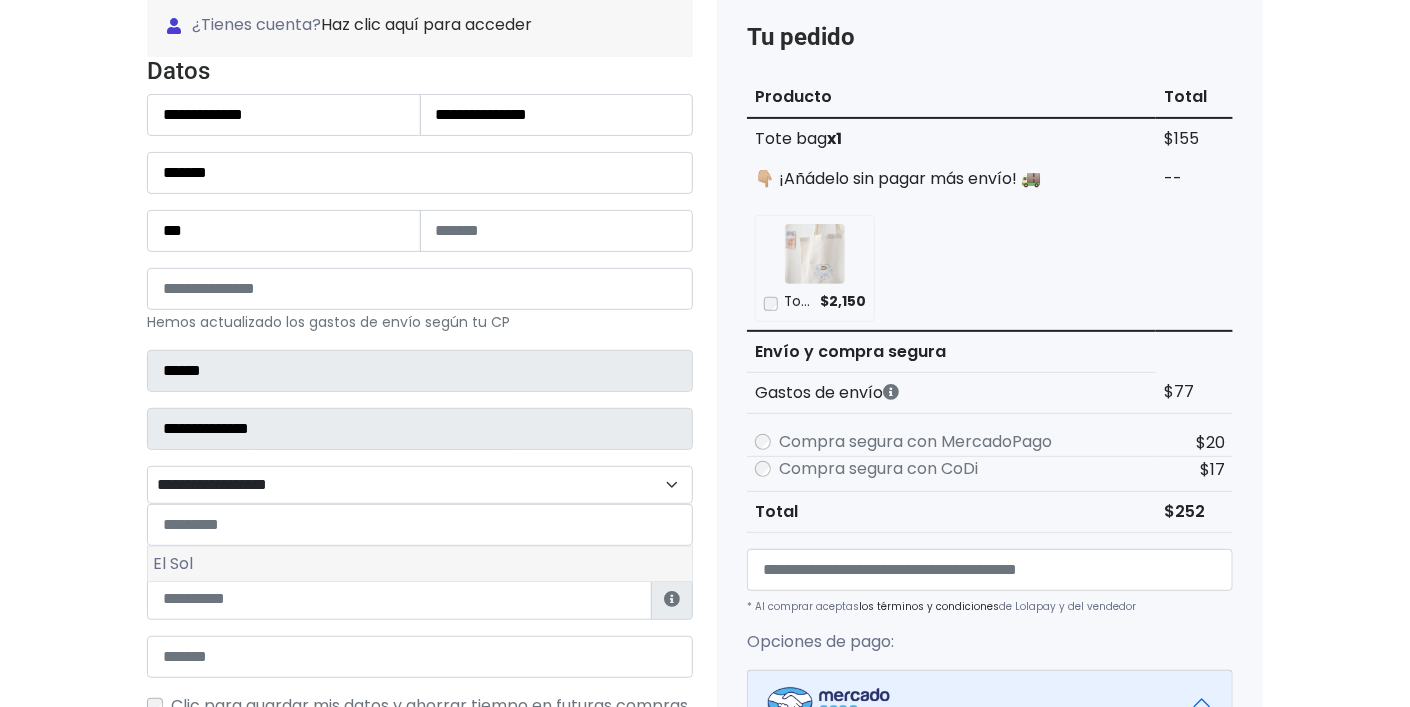 click on "El Sol" at bounding box center (420, 564) 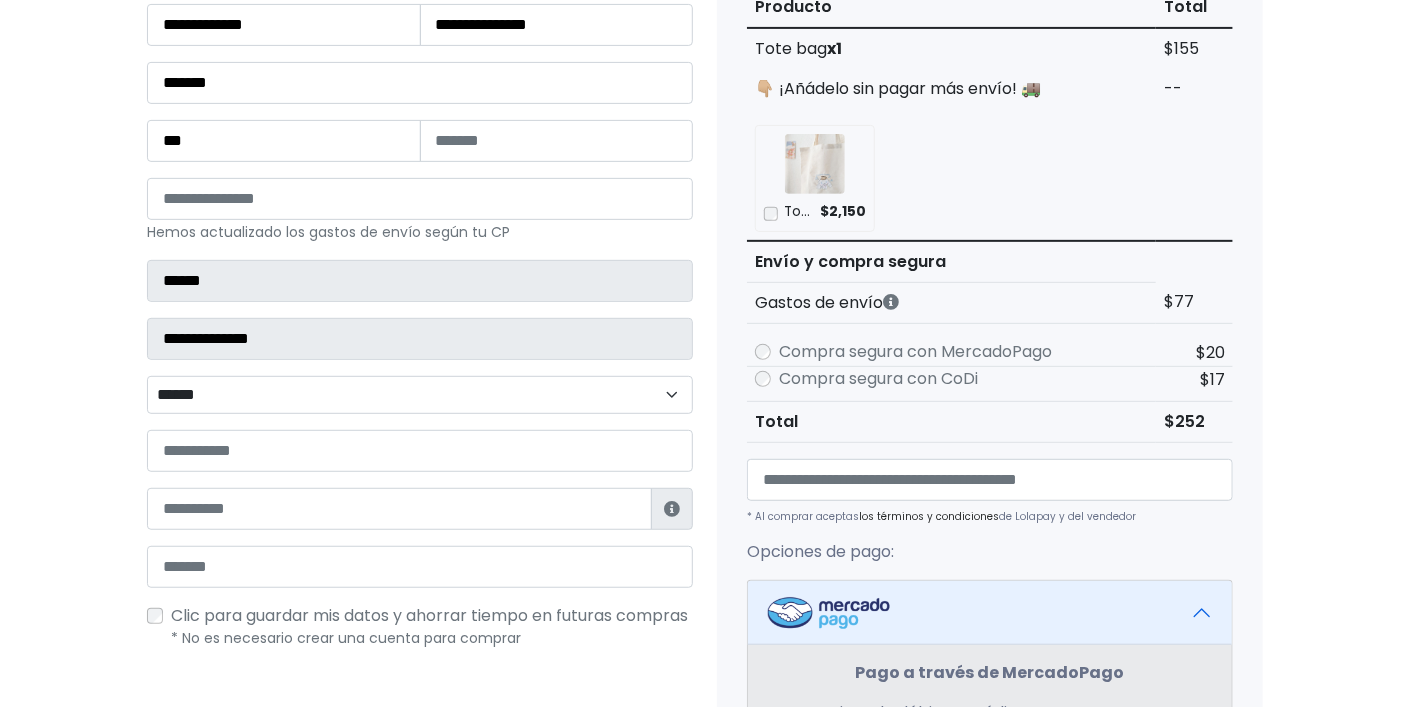 scroll, scrollTop: 422, scrollLeft: 0, axis: vertical 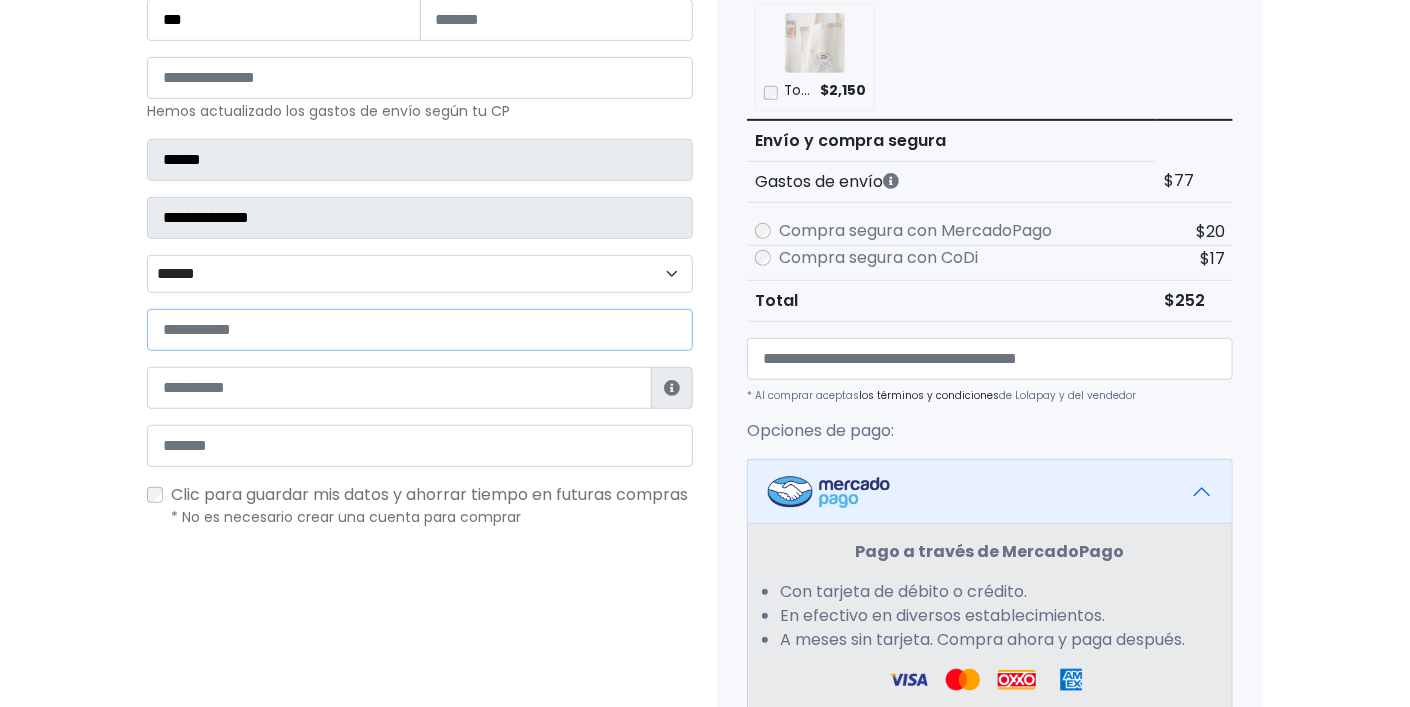 click at bounding box center (420, 330) 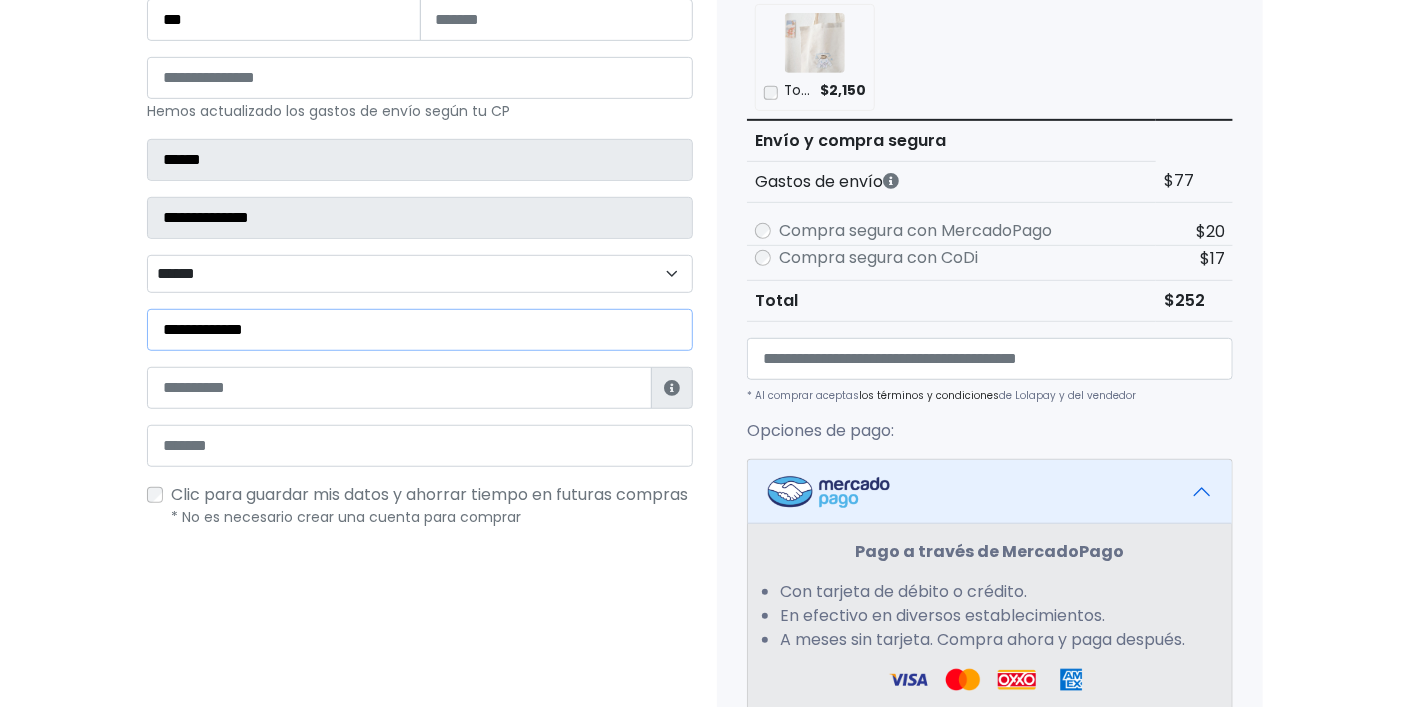 type on "**********" 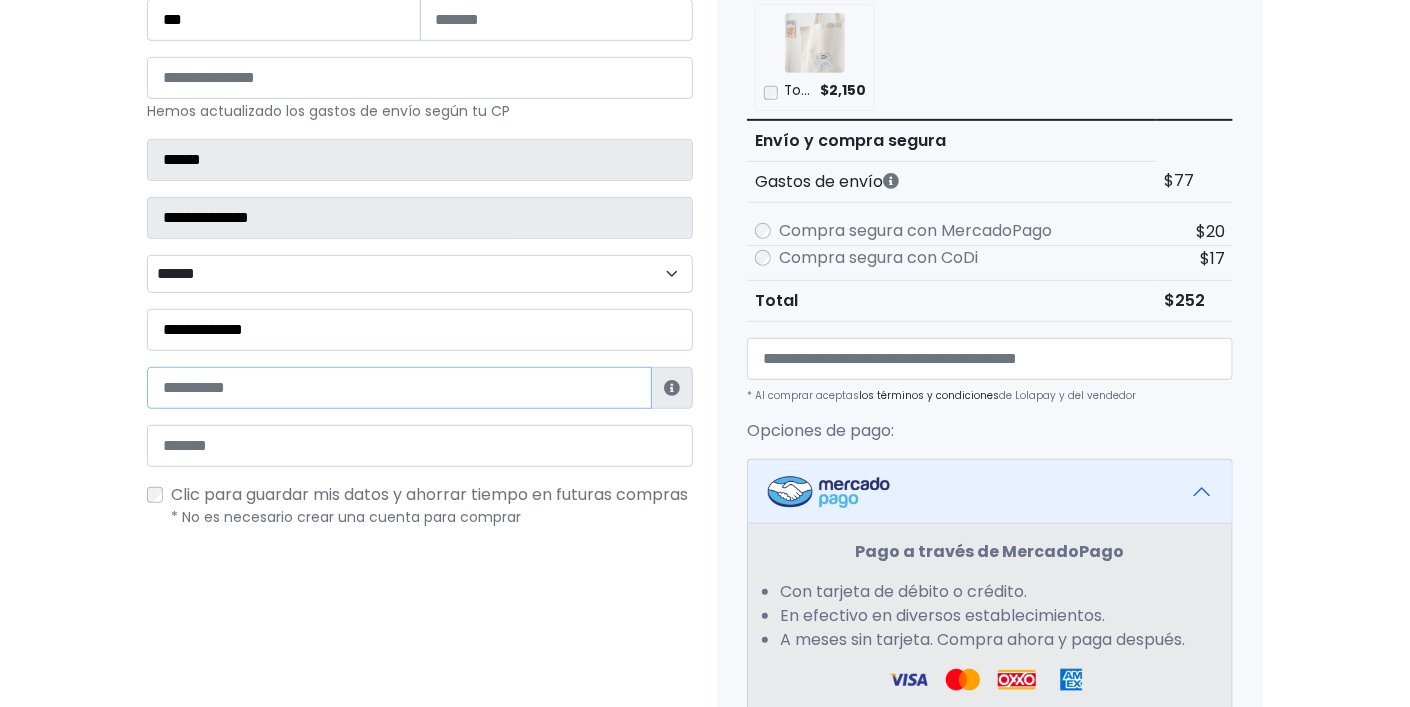 click at bounding box center (399, 388) 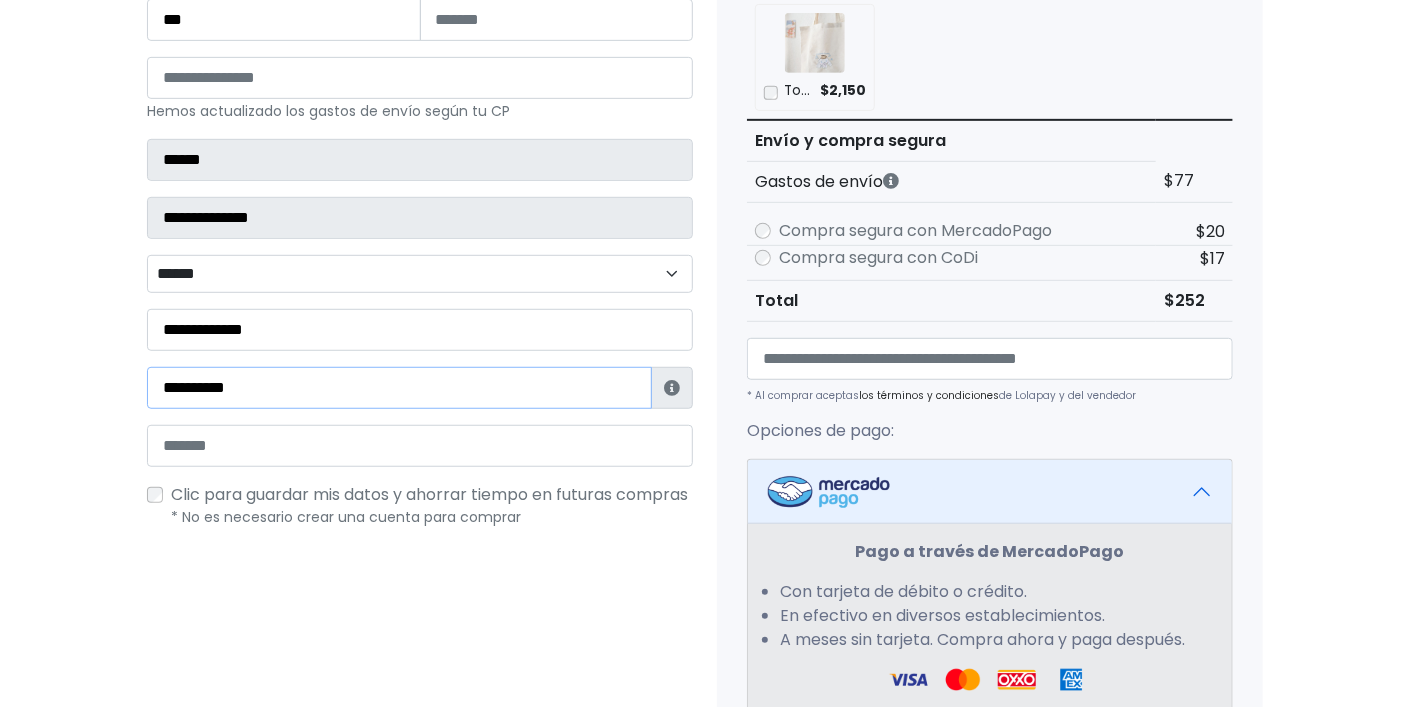 type on "**********" 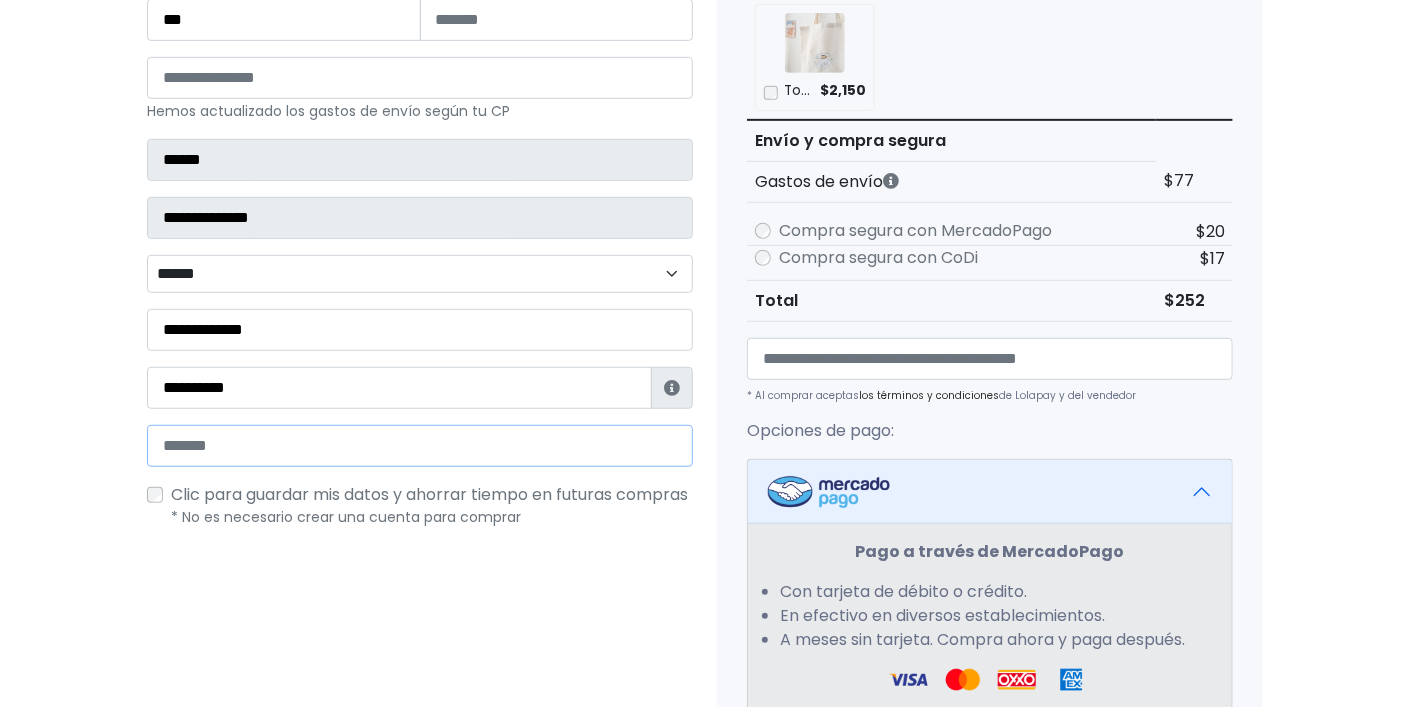 click at bounding box center (420, 446) 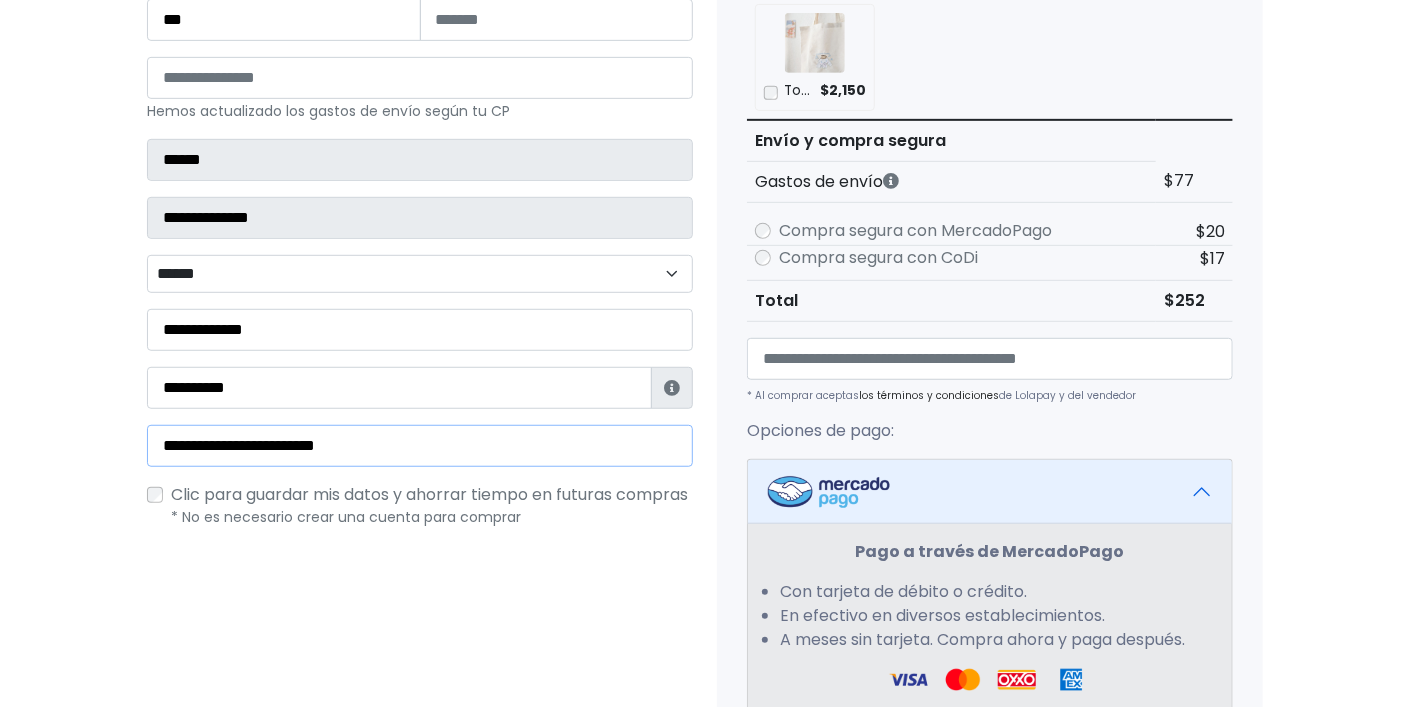 type on "**********" 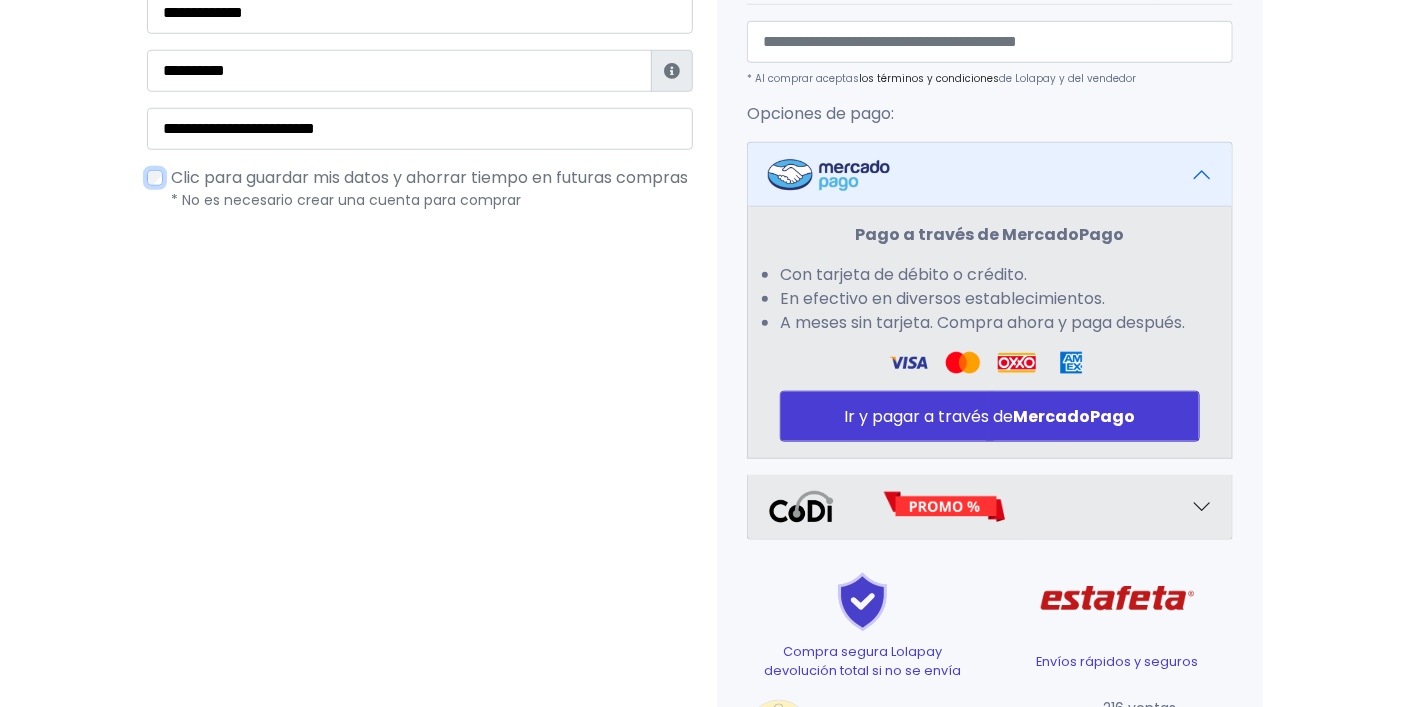 scroll, scrollTop: 844, scrollLeft: 0, axis: vertical 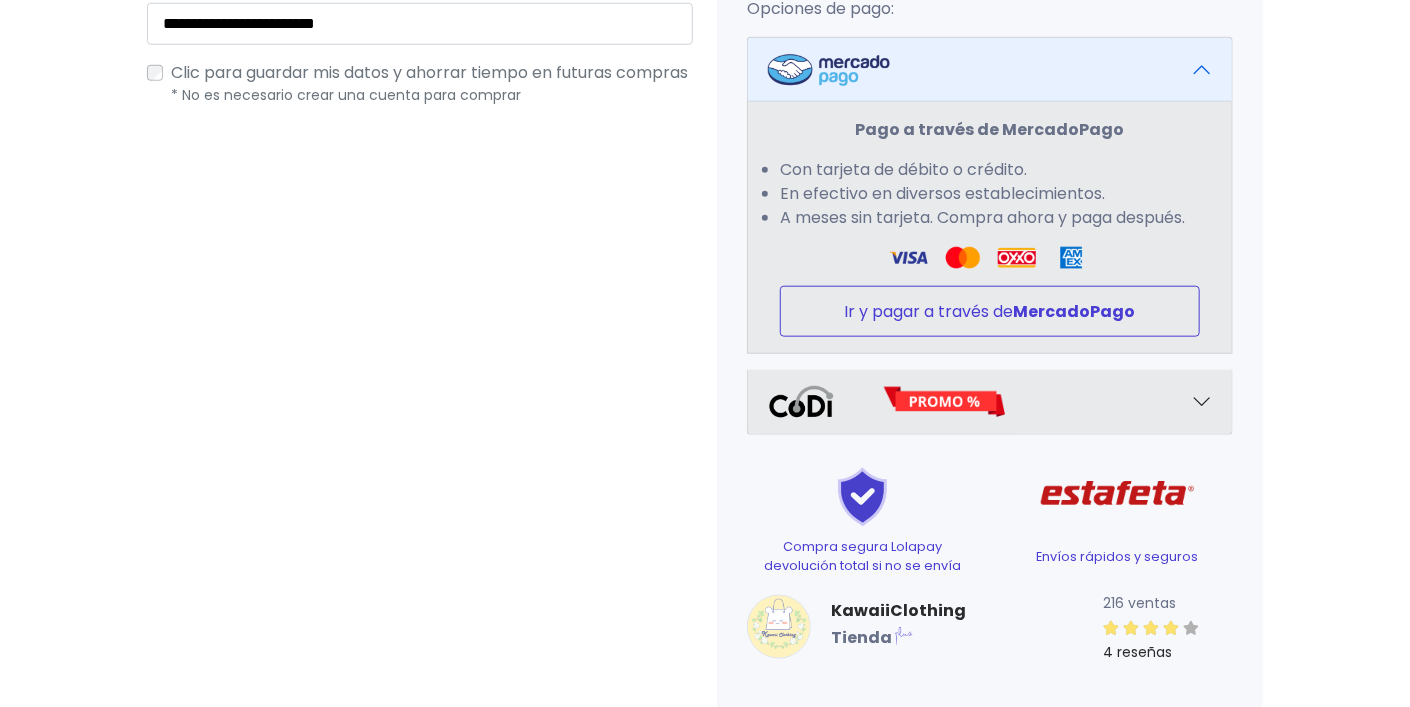 click on "Ir y pagar a través de  MercadoPago" at bounding box center (990, 311) 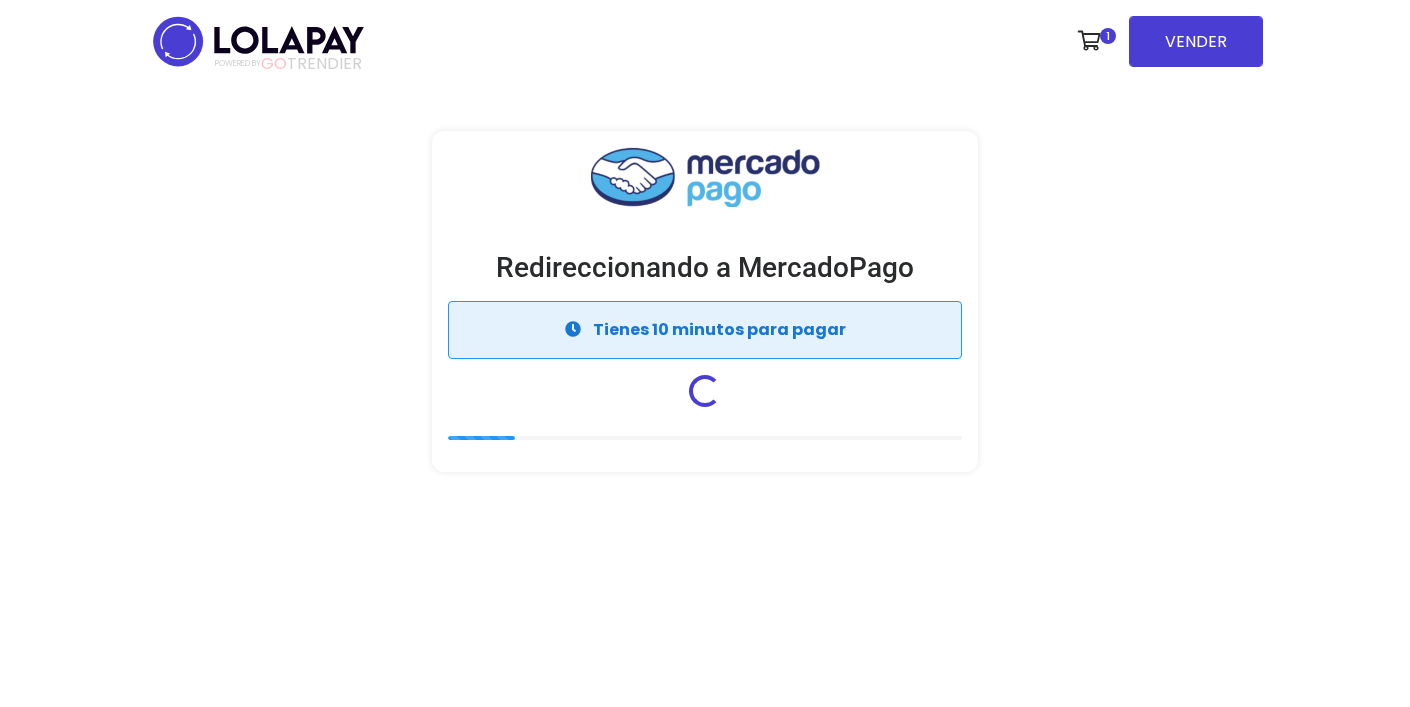 scroll, scrollTop: 0, scrollLeft: 0, axis: both 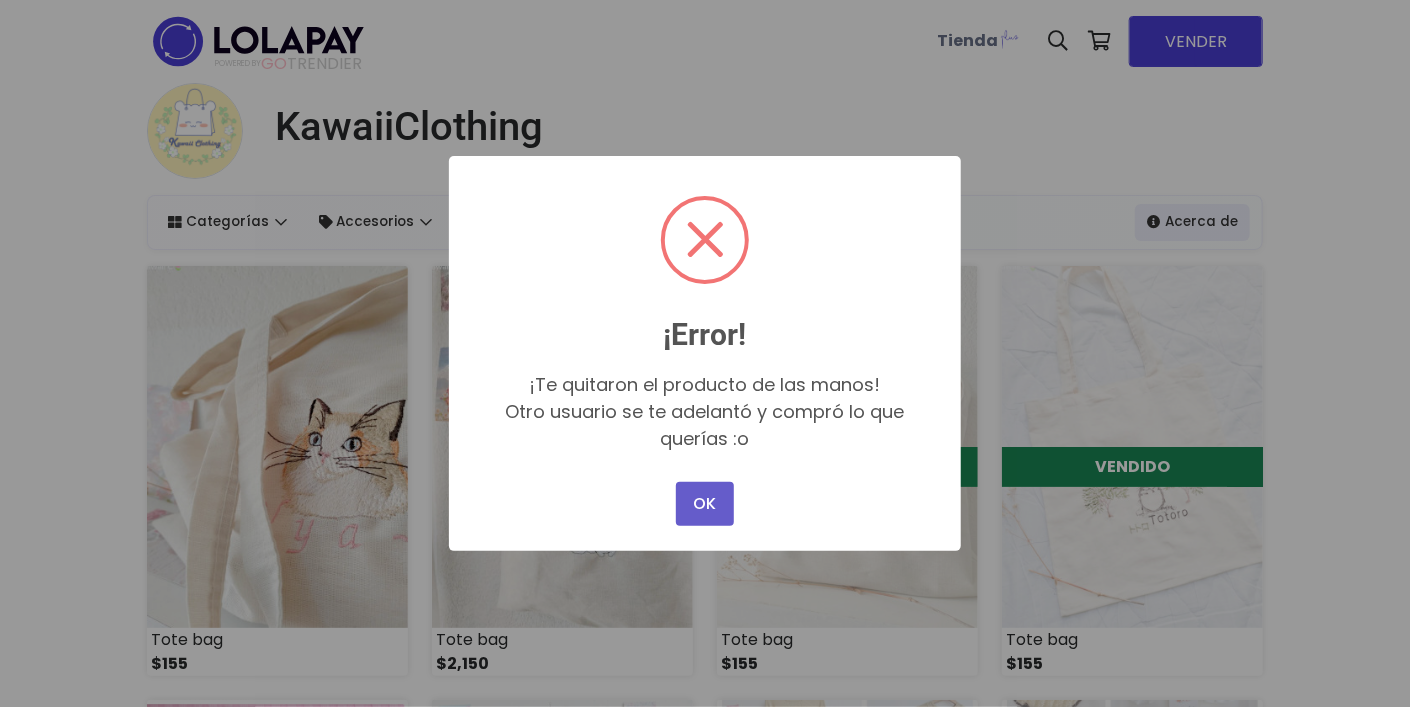 click on "OK" at bounding box center [705, 504] 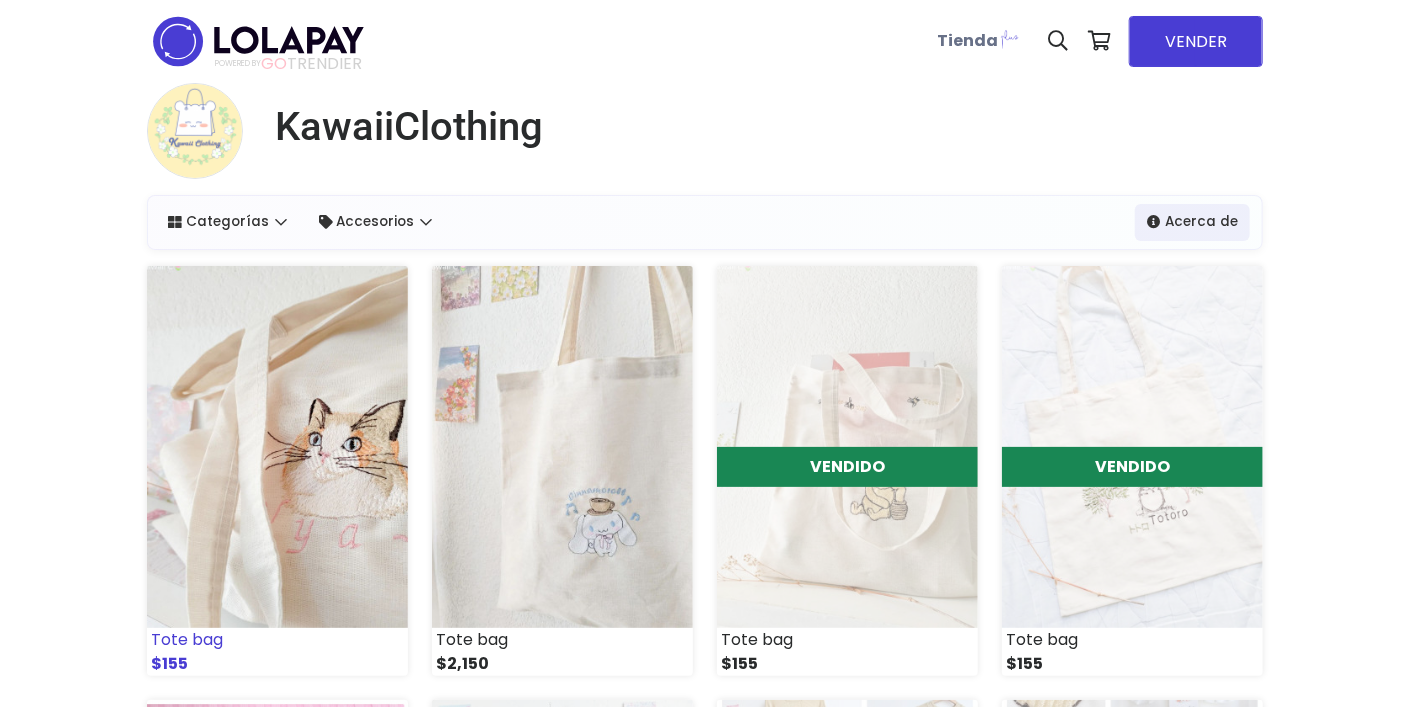 click at bounding box center (277, 447) 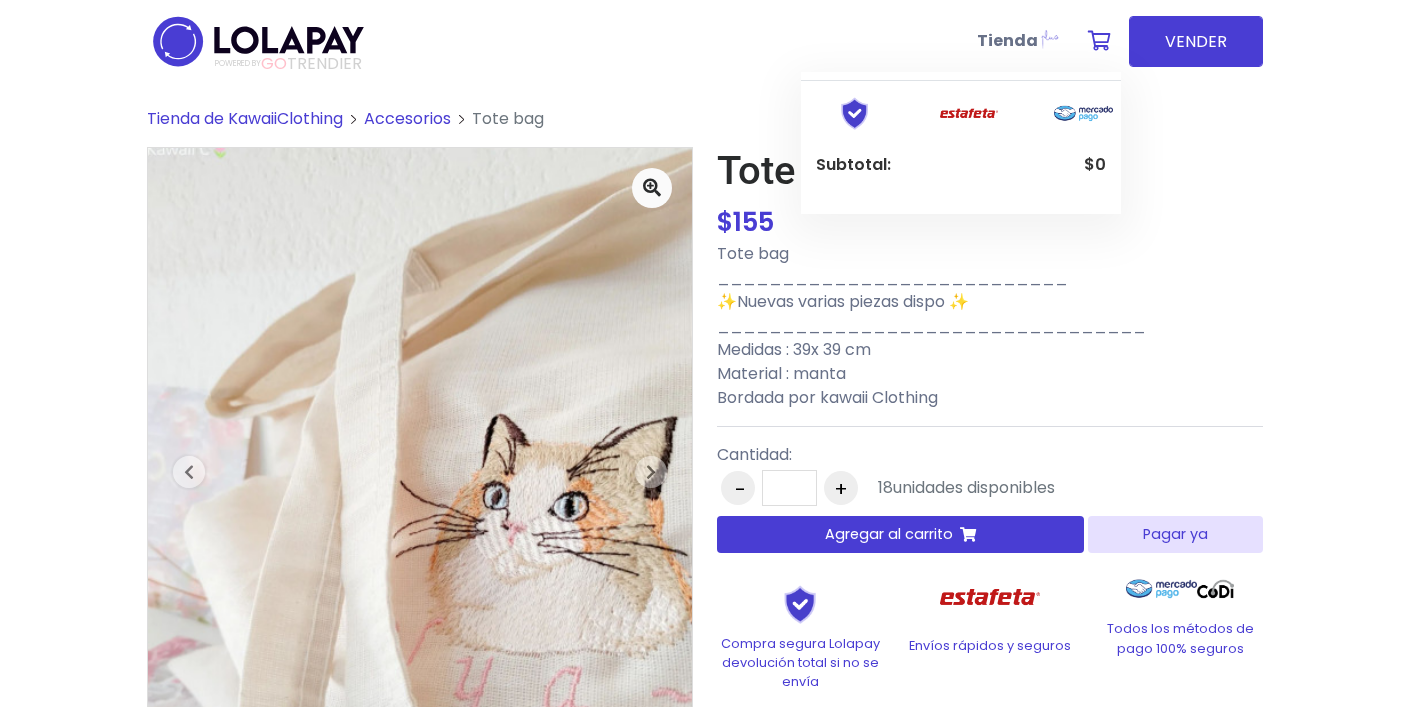 scroll, scrollTop: 0, scrollLeft: 0, axis: both 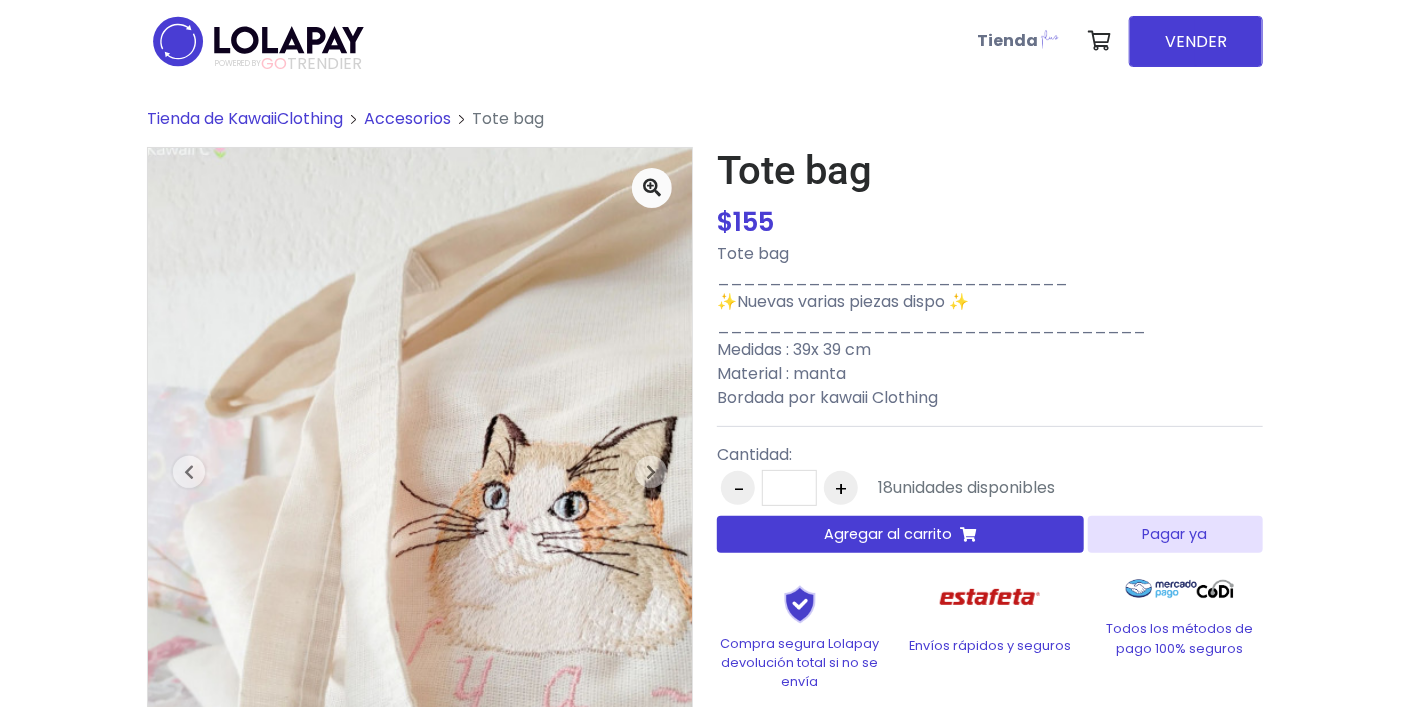 click on "Agregar al carrito" at bounding box center [889, 534] 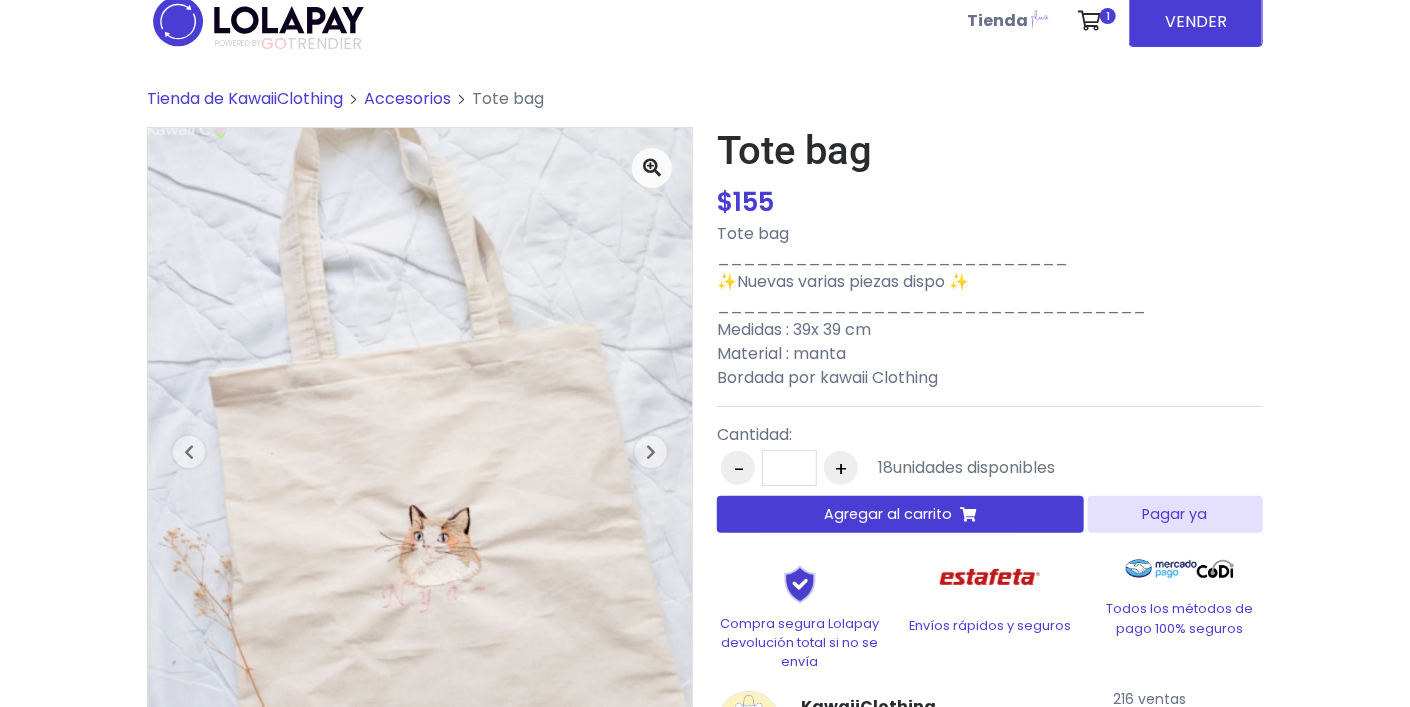 scroll, scrollTop: 0, scrollLeft: 0, axis: both 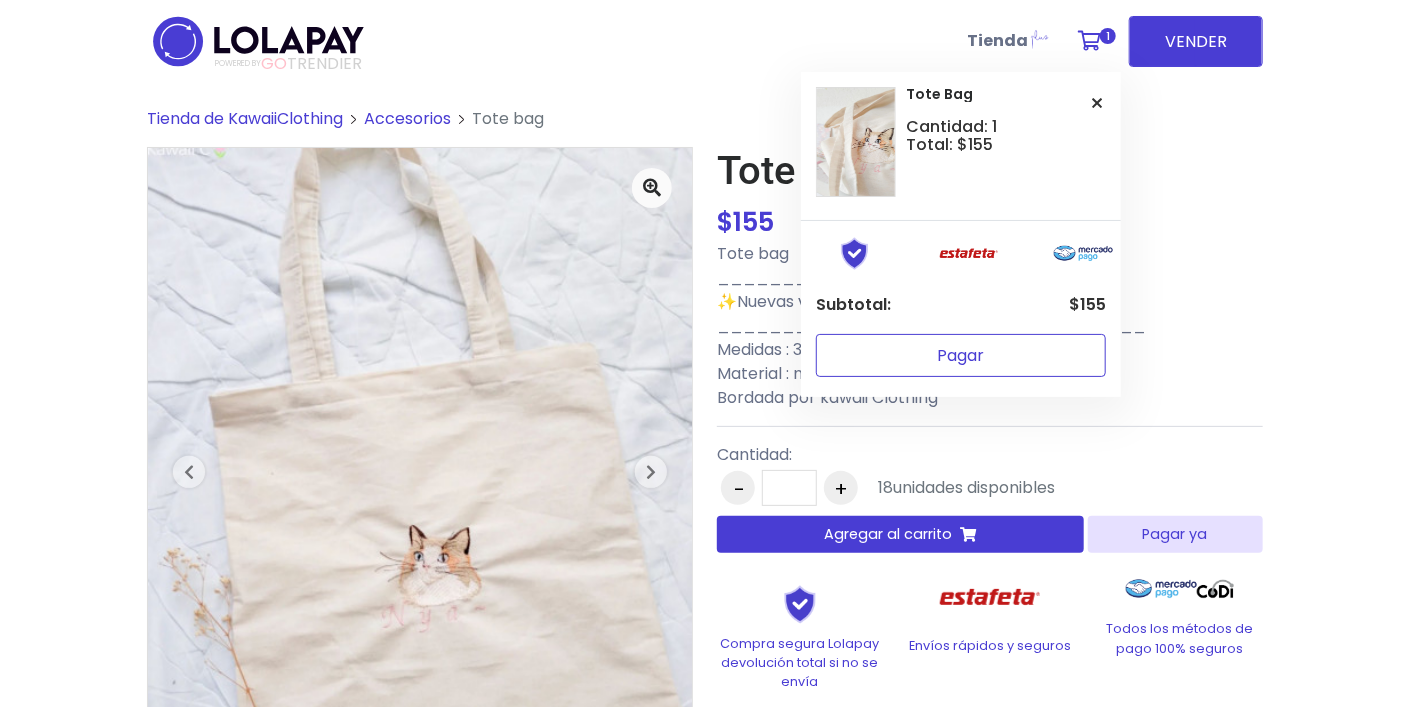 click on "Pagar" at bounding box center (961, 355) 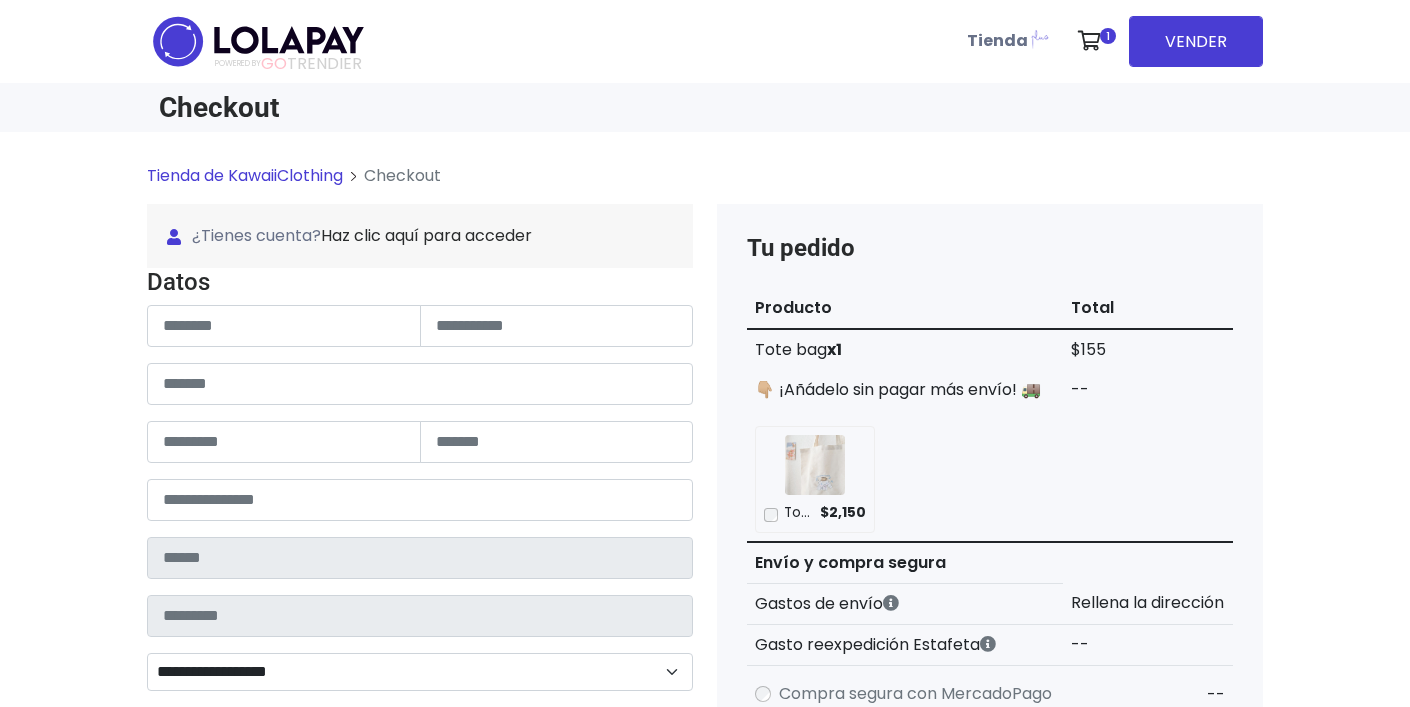 scroll, scrollTop: 0, scrollLeft: 0, axis: both 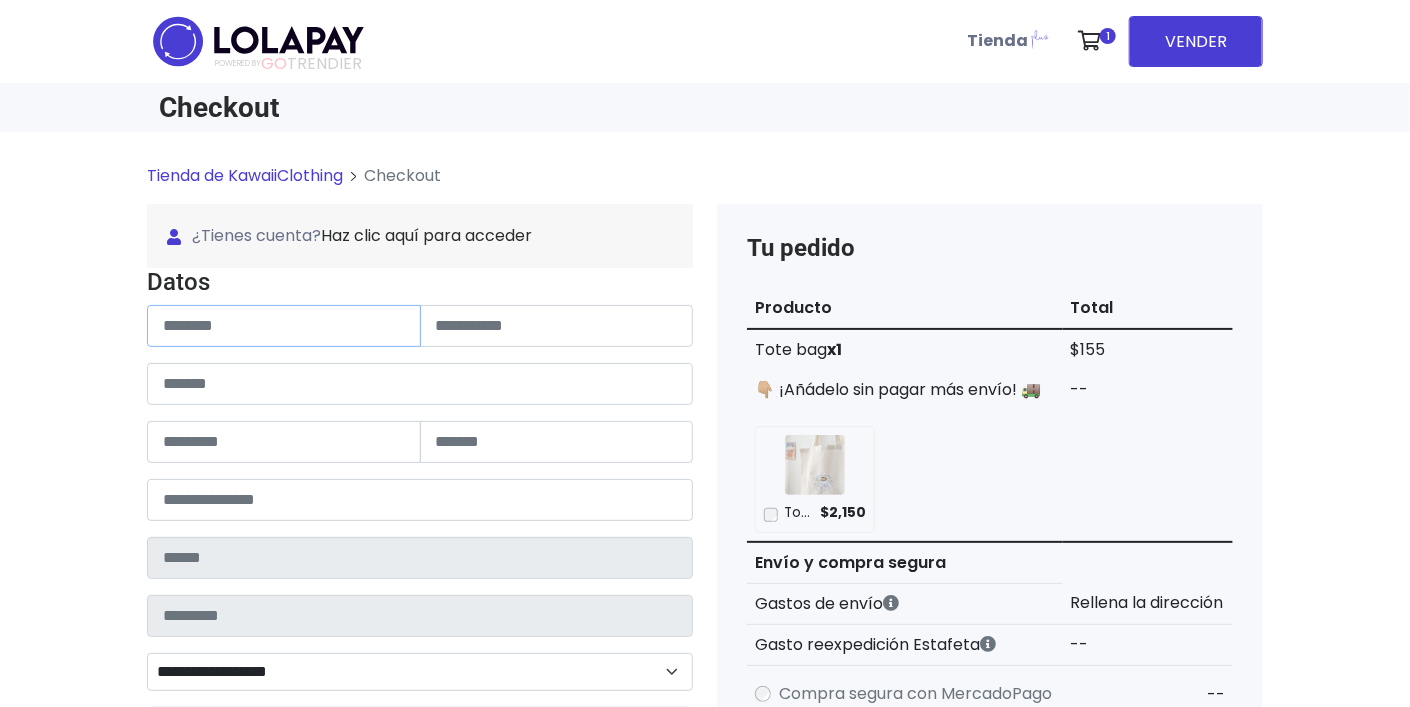 click at bounding box center [284, 326] 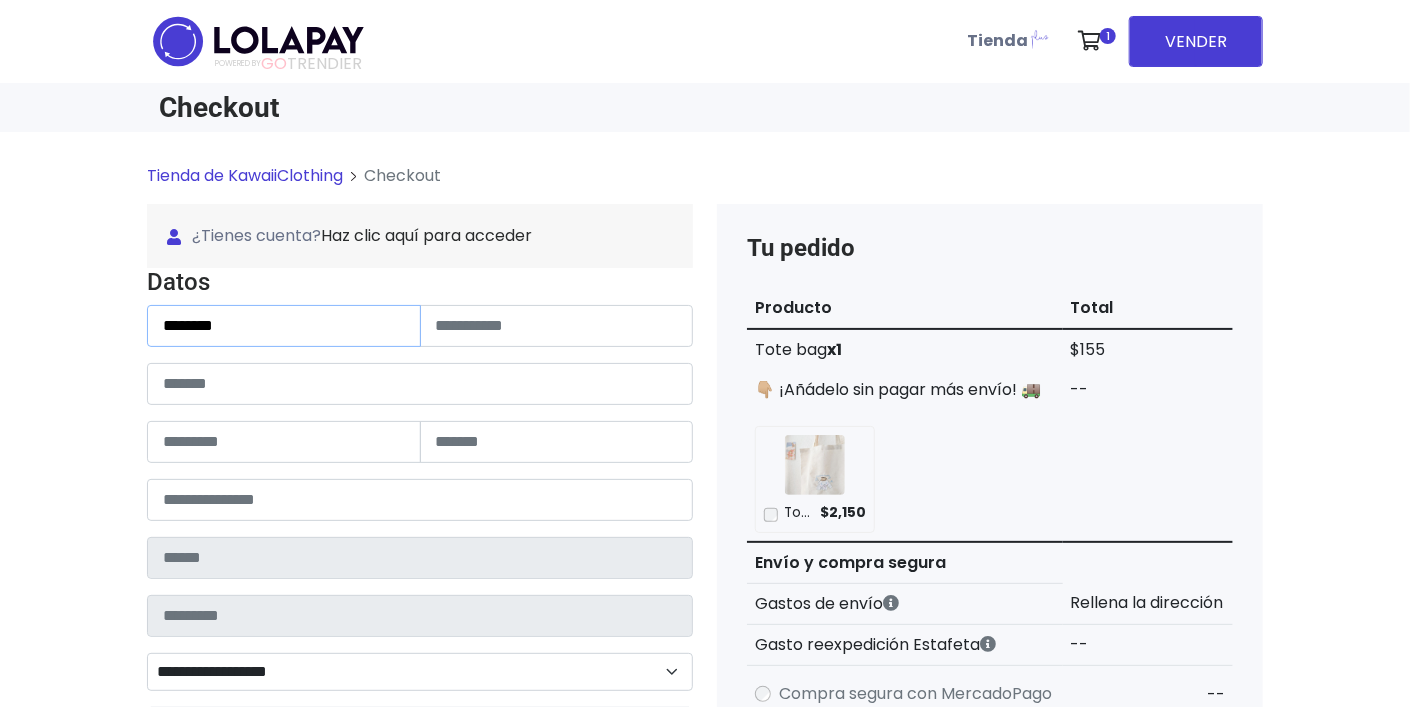 type on "********" 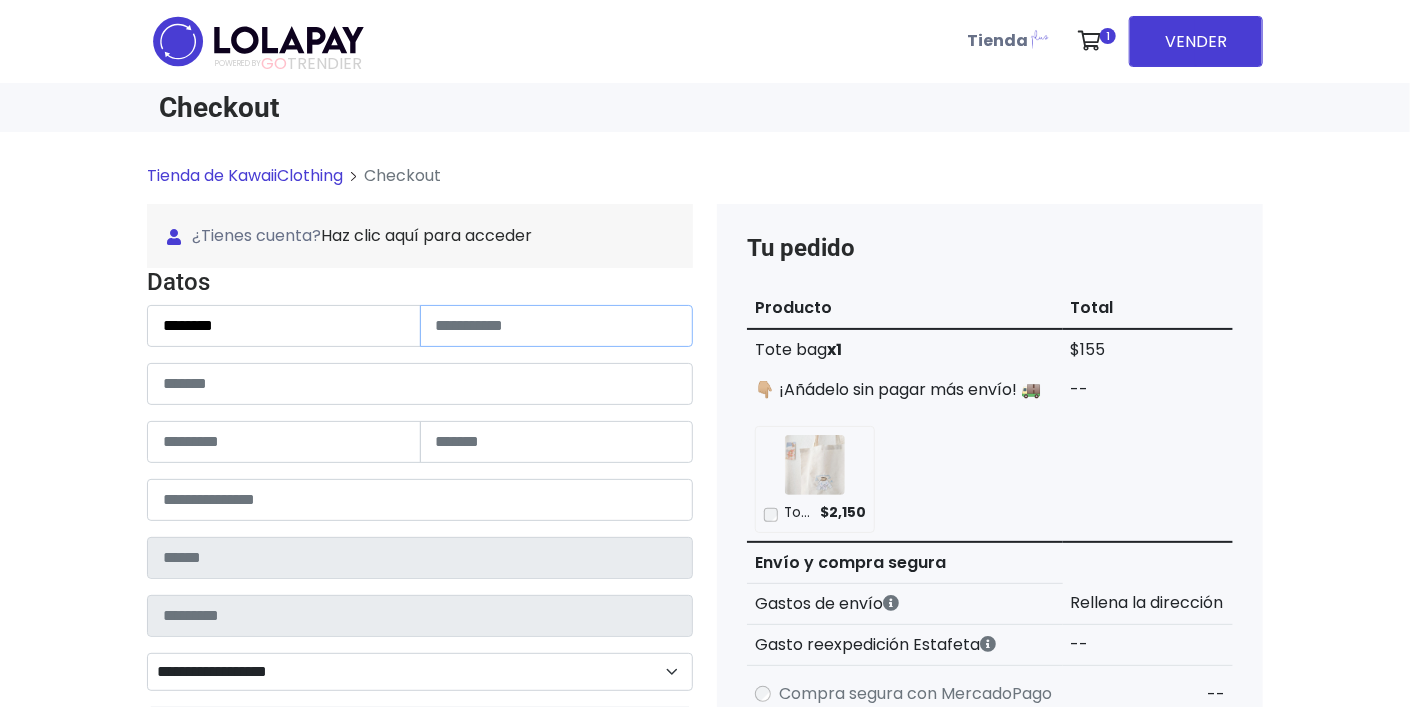 click at bounding box center (557, 326) 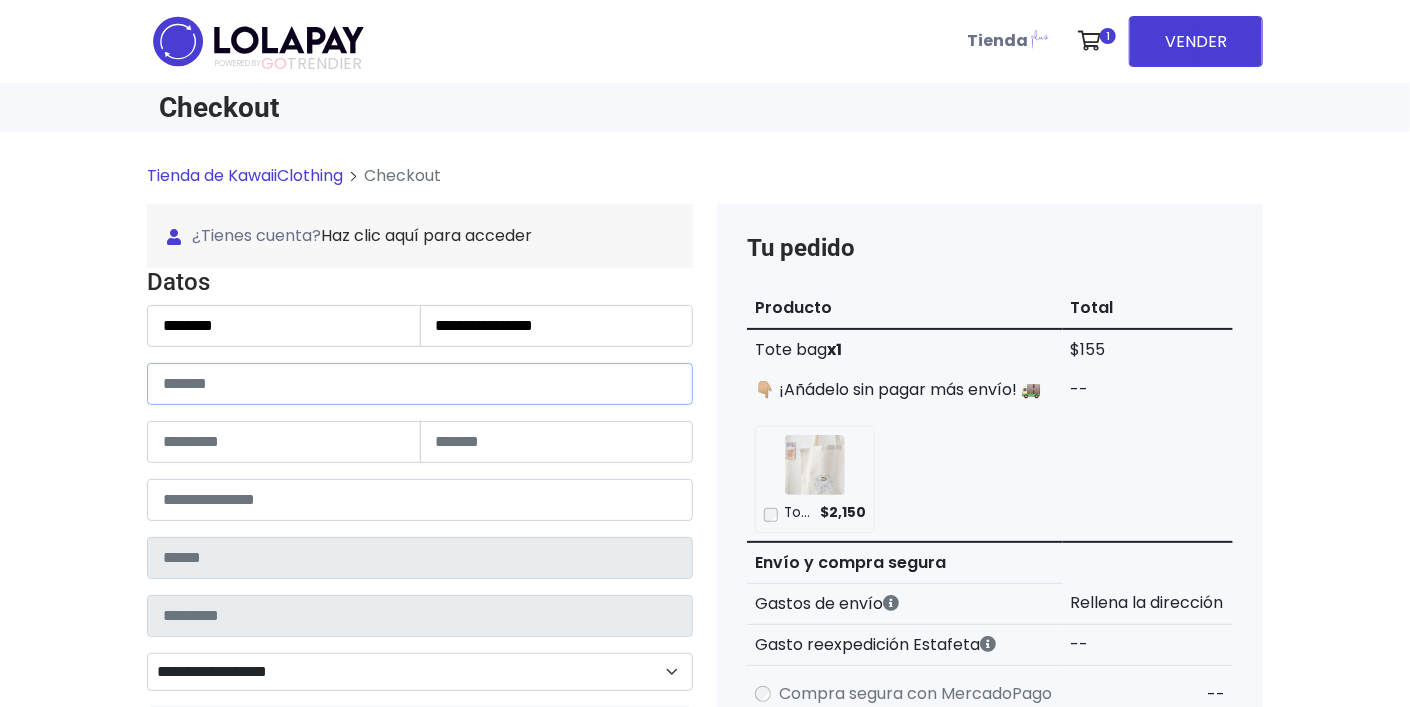click at bounding box center (420, 384) 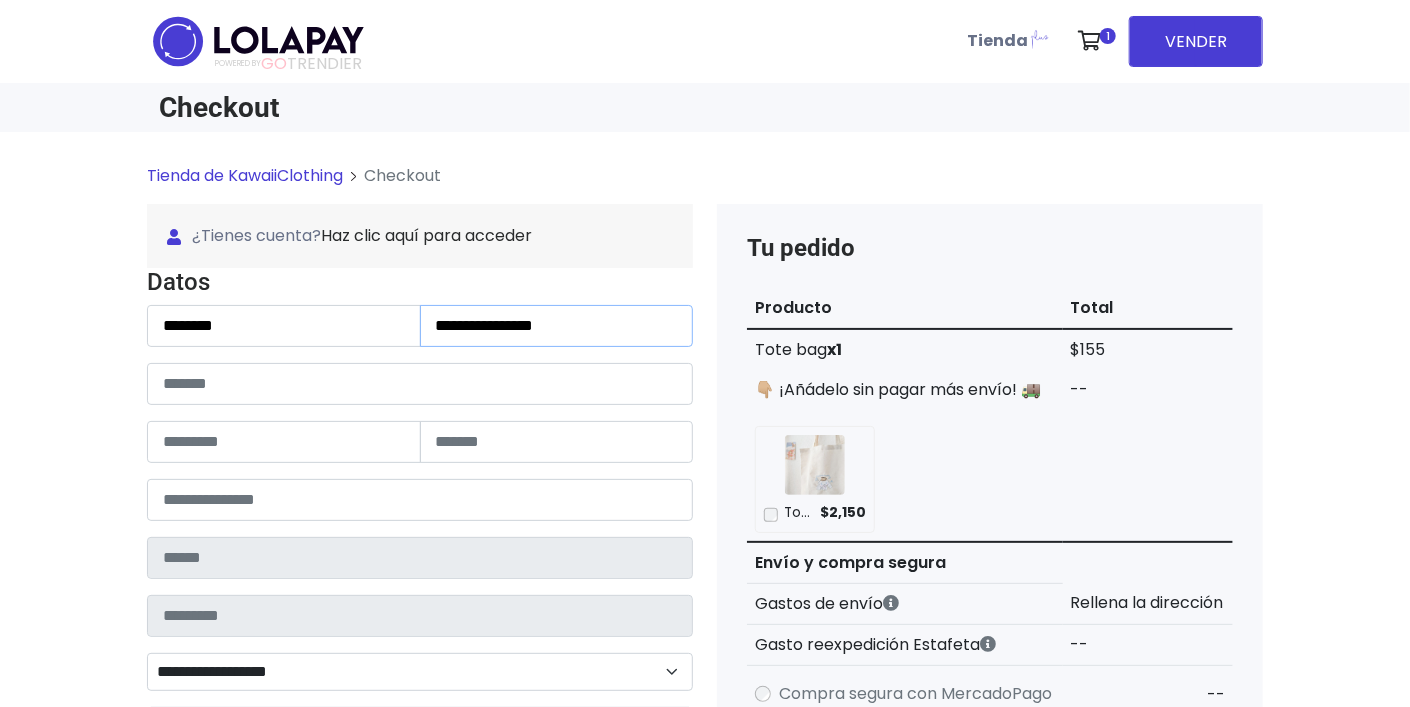 drag, startPoint x: 519, startPoint y: 329, endPoint x: 640, endPoint y: 337, distance: 121.264175 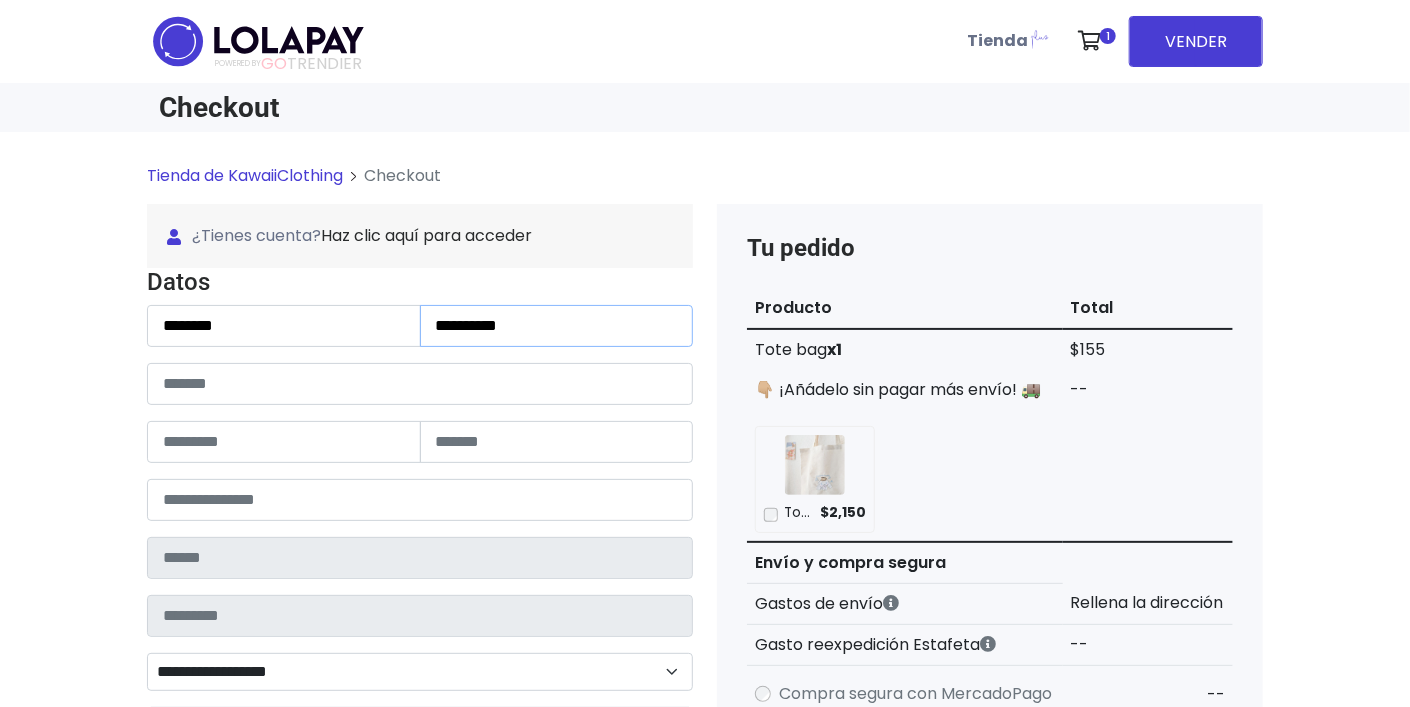 type on "*********" 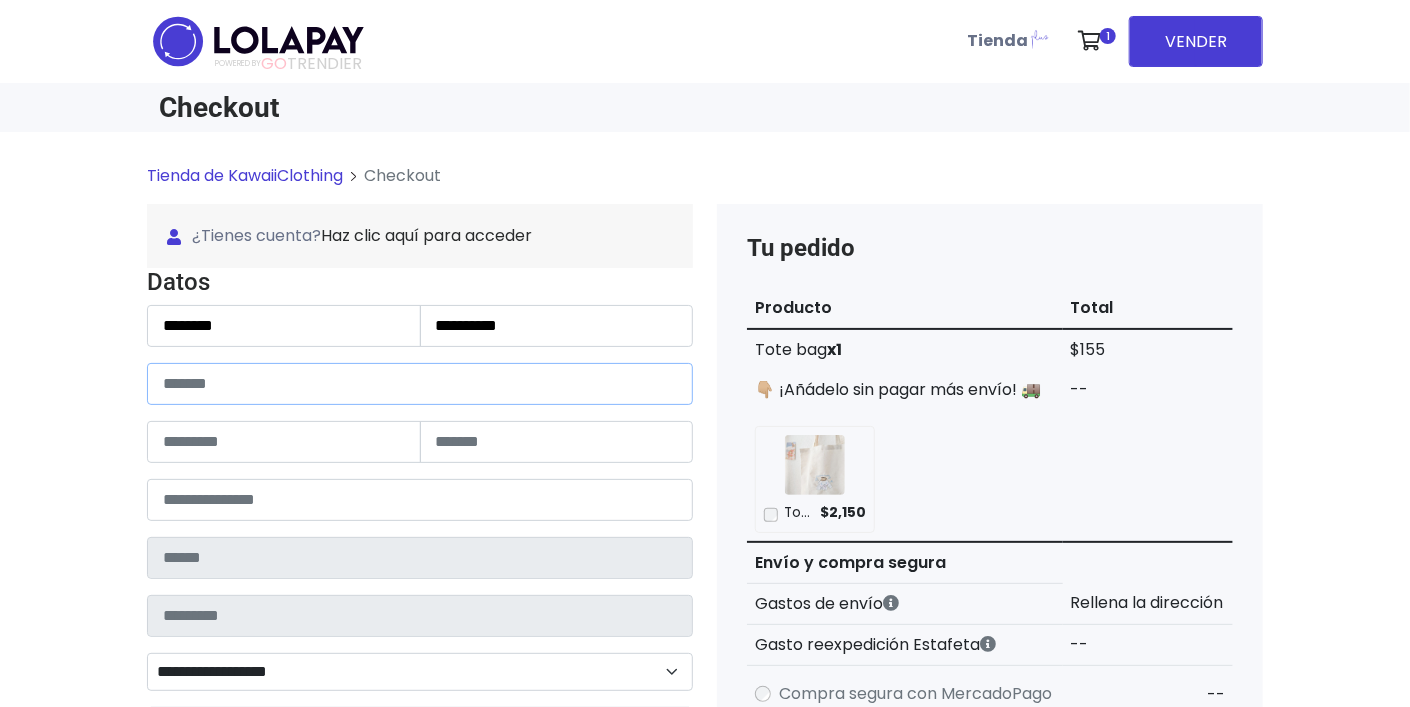 click at bounding box center (420, 384) 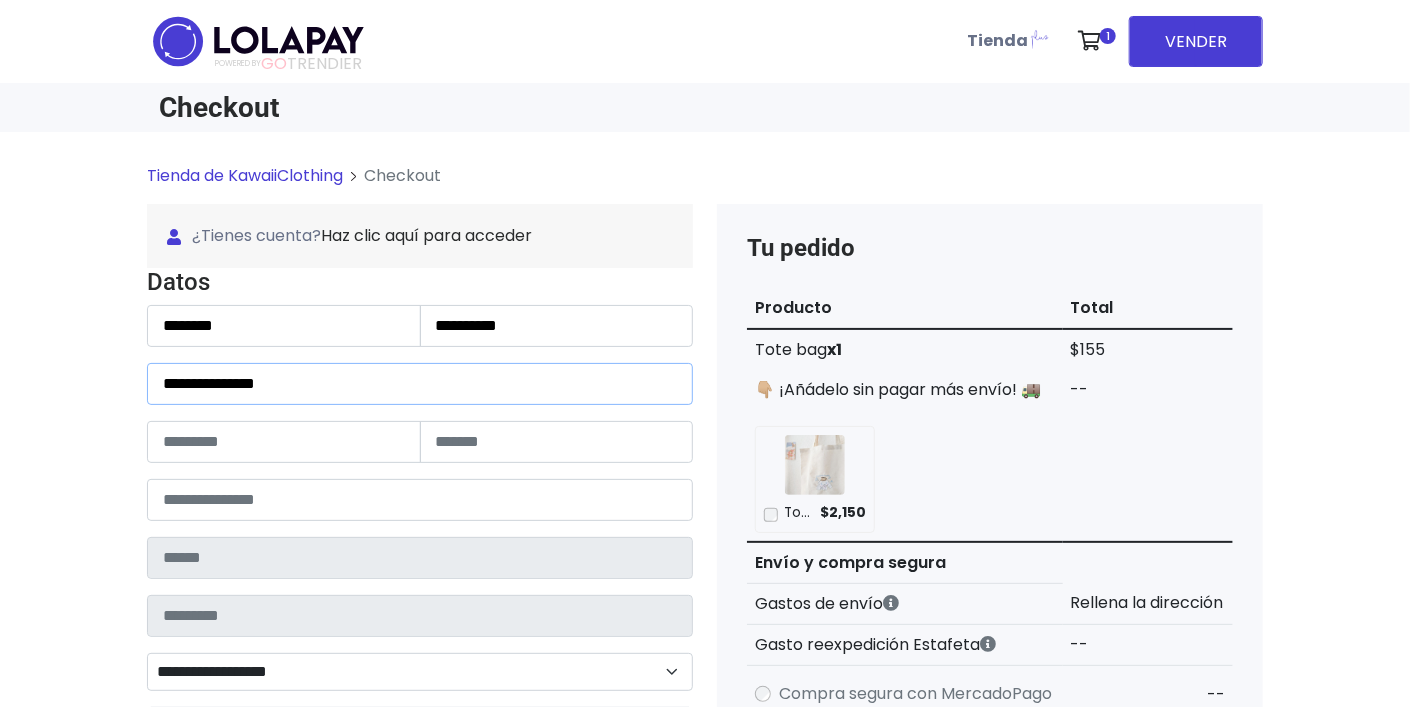 type on "**********" 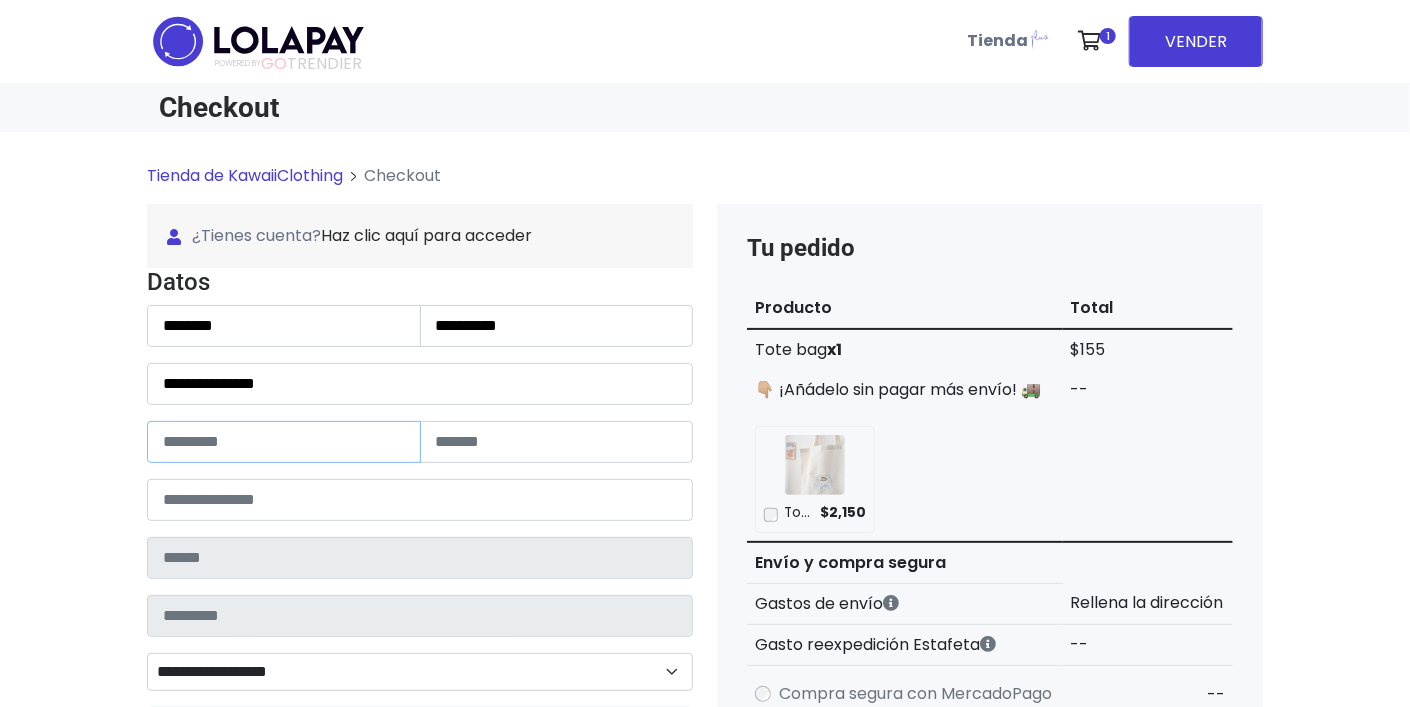click at bounding box center [284, 442] 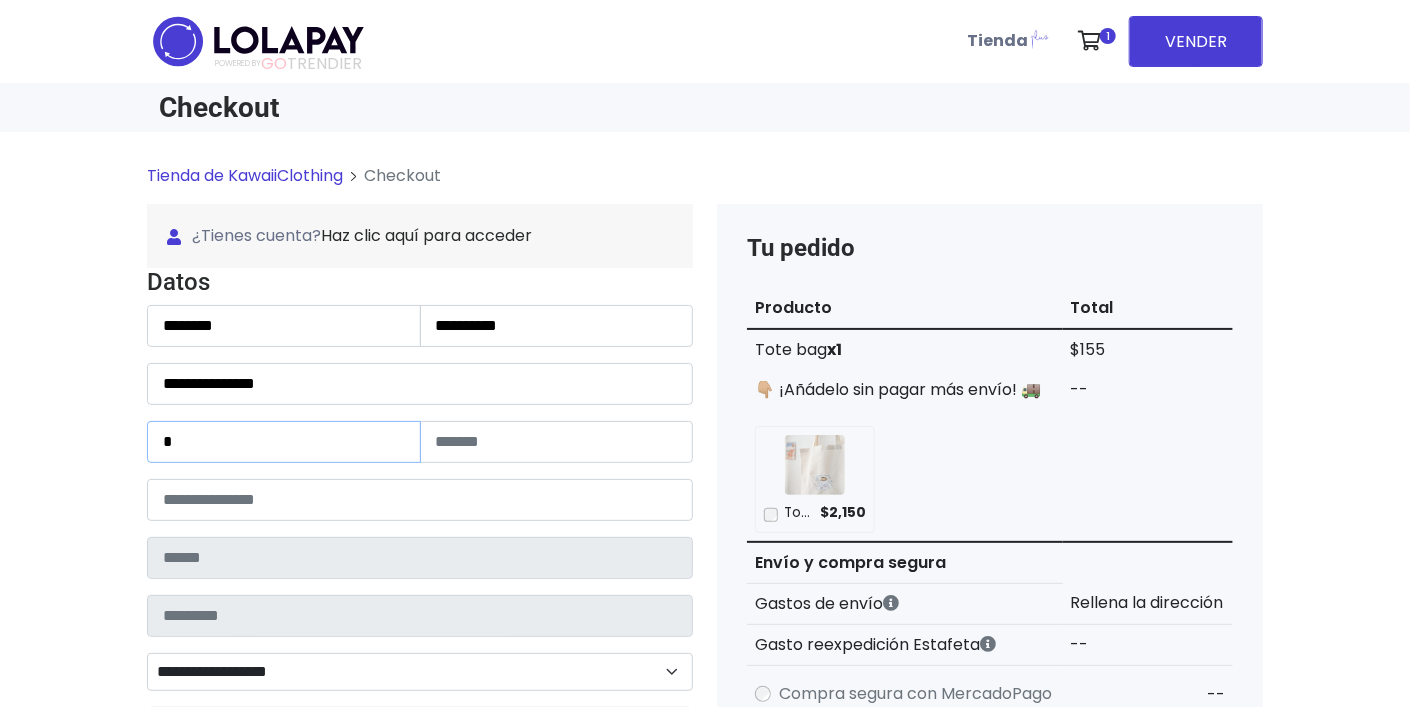 type on "*" 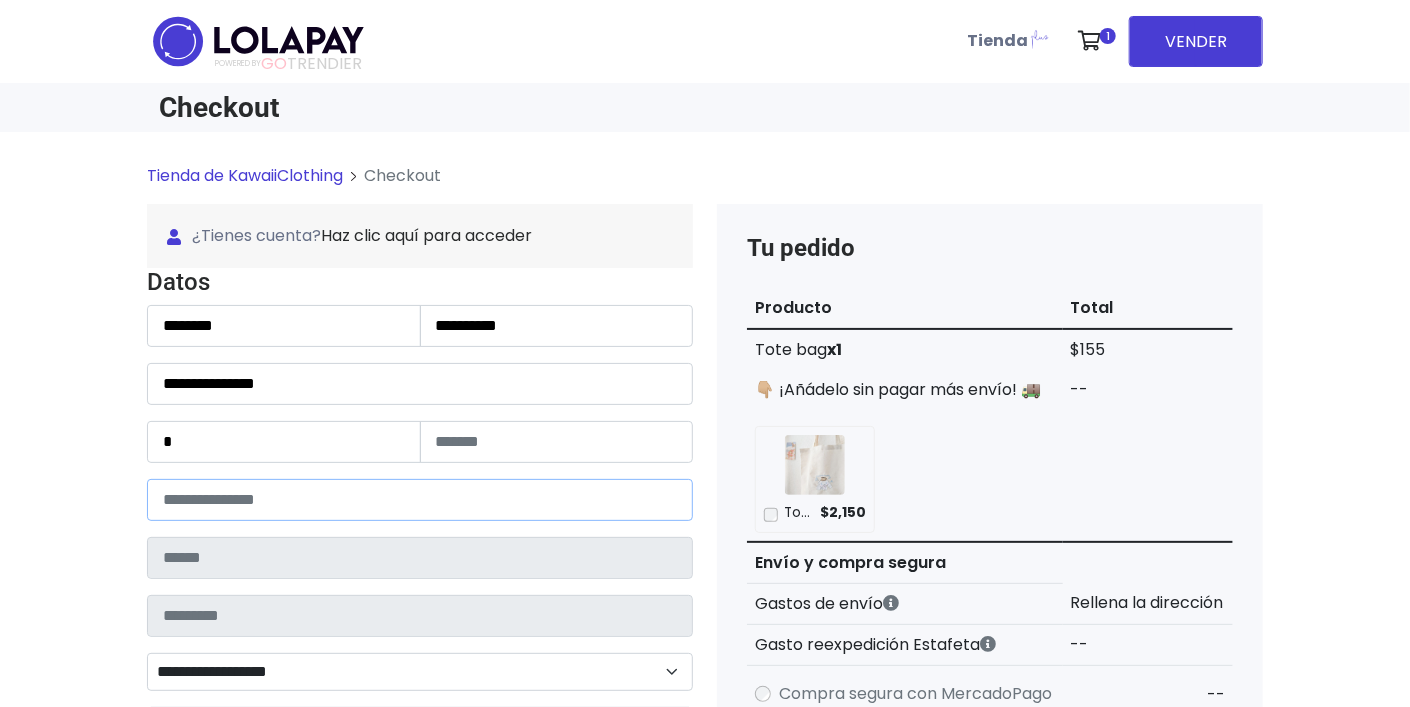 click at bounding box center (420, 500) 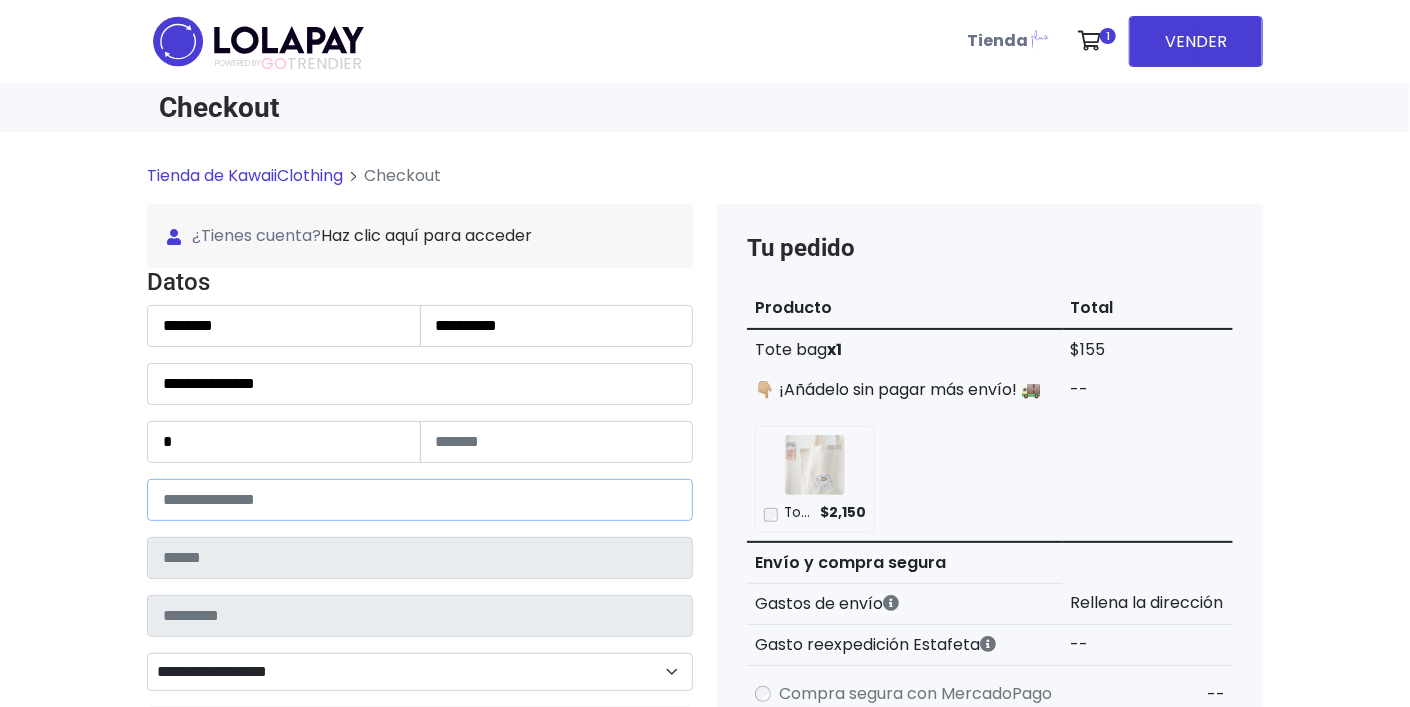 type on "*****" 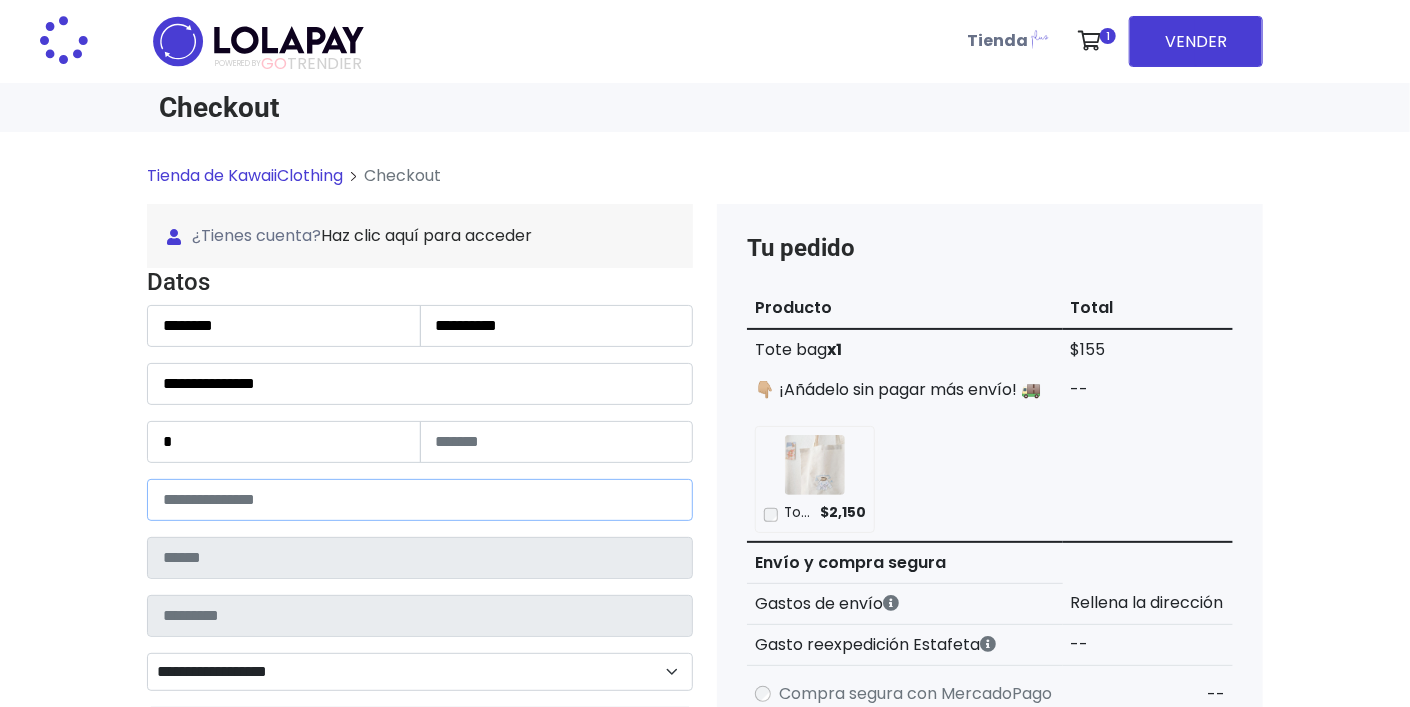 type on "**********" 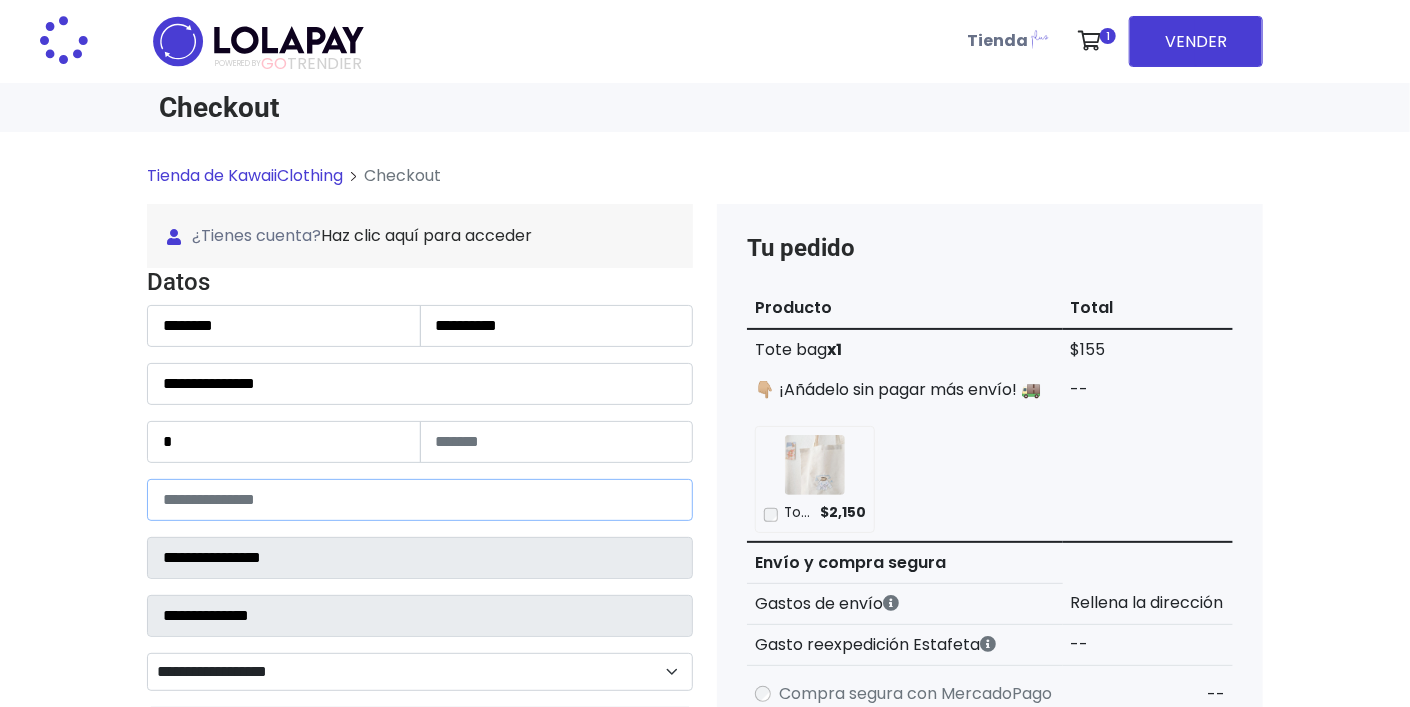 select 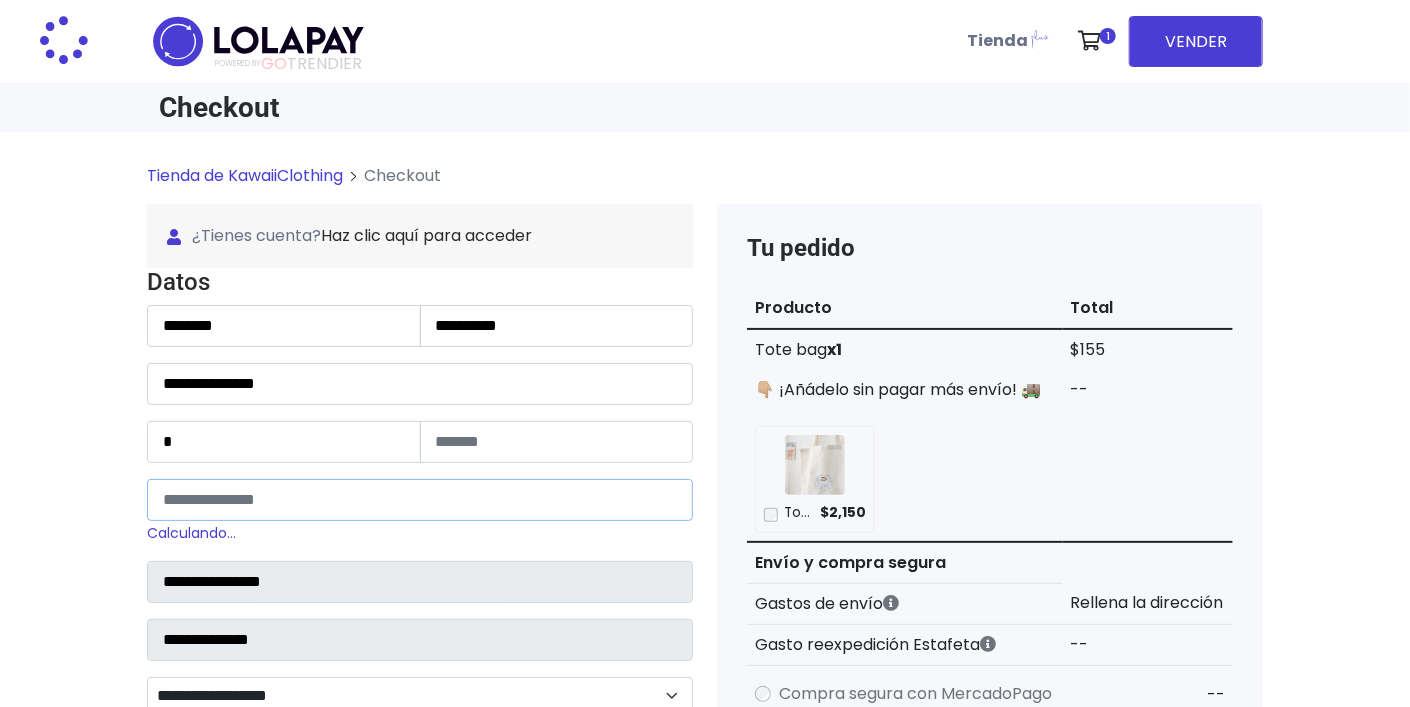 type on "*****" 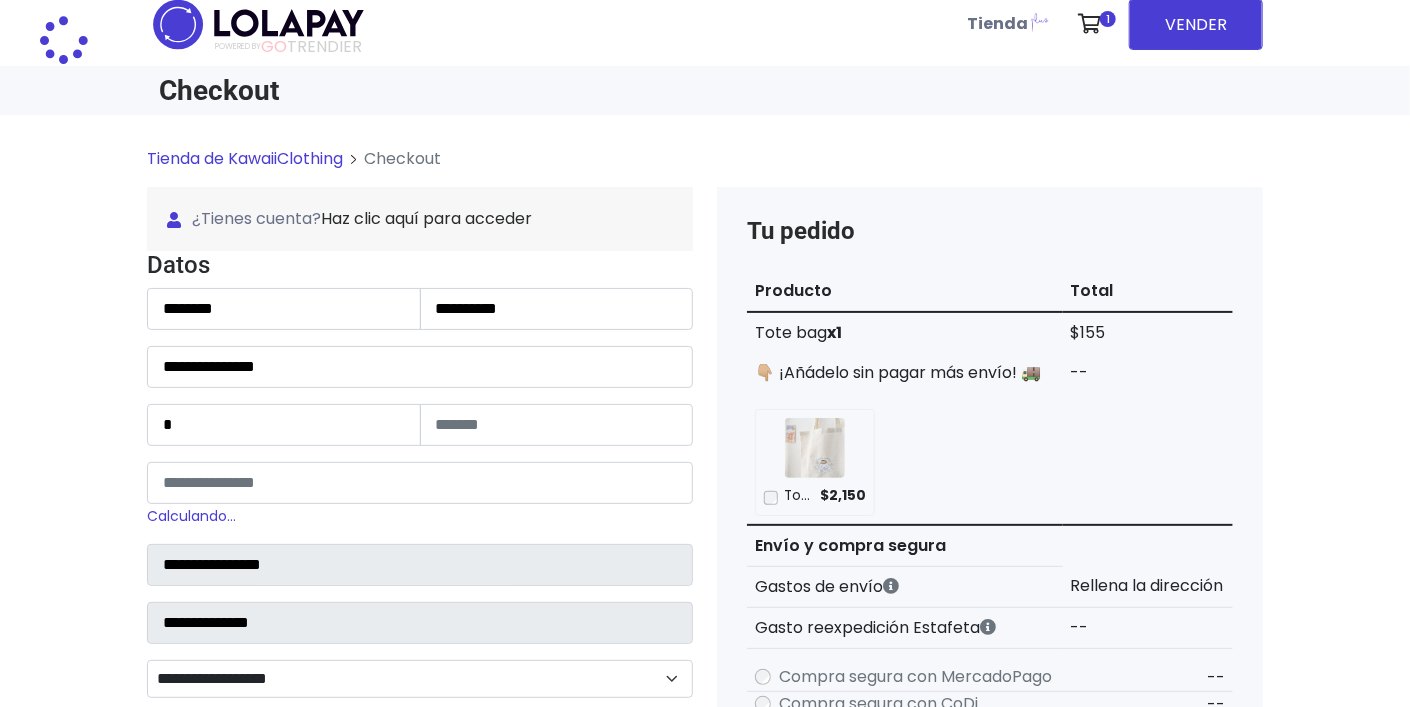 scroll, scrollTop: 211, scrollLeft: 0, axis: vertical 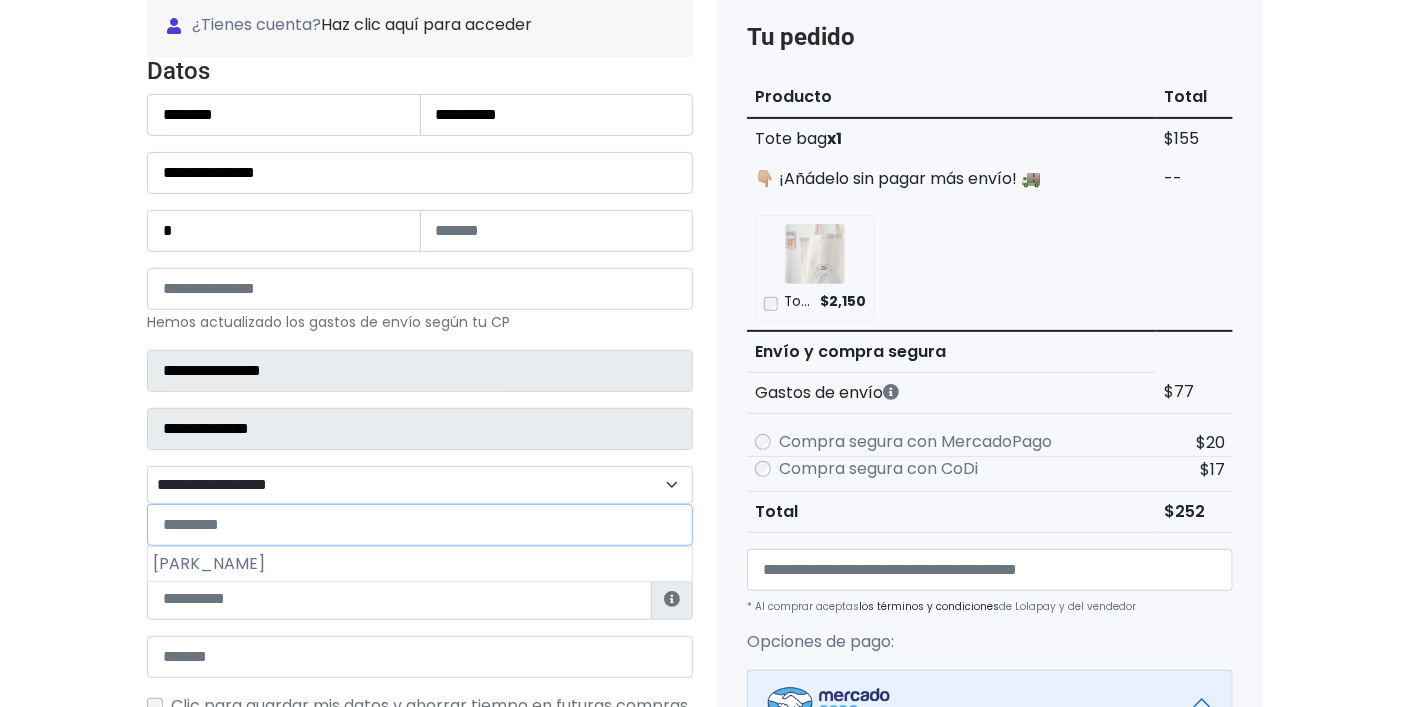 click on "**********" at bounding box center (420, 485) 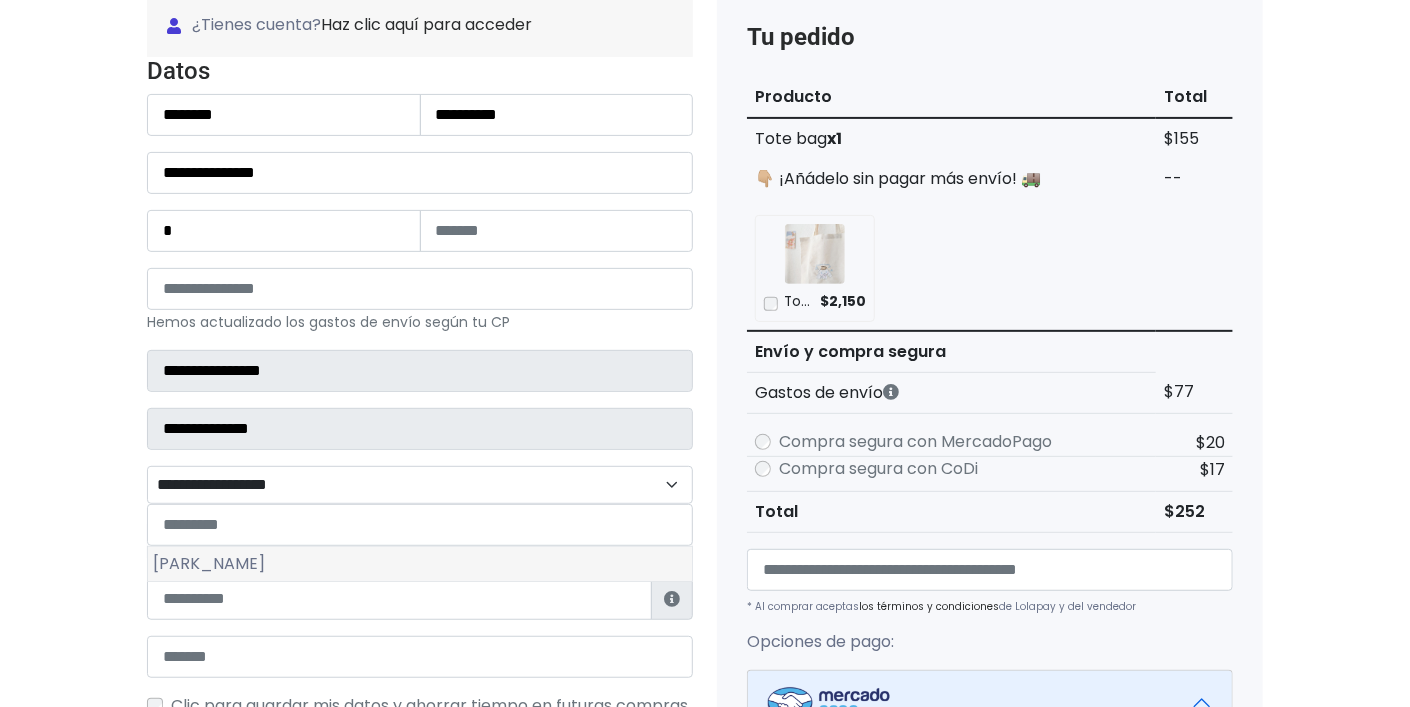 click on "Bosque de Chapultepec I Sección" at bounding box center (420, 564) 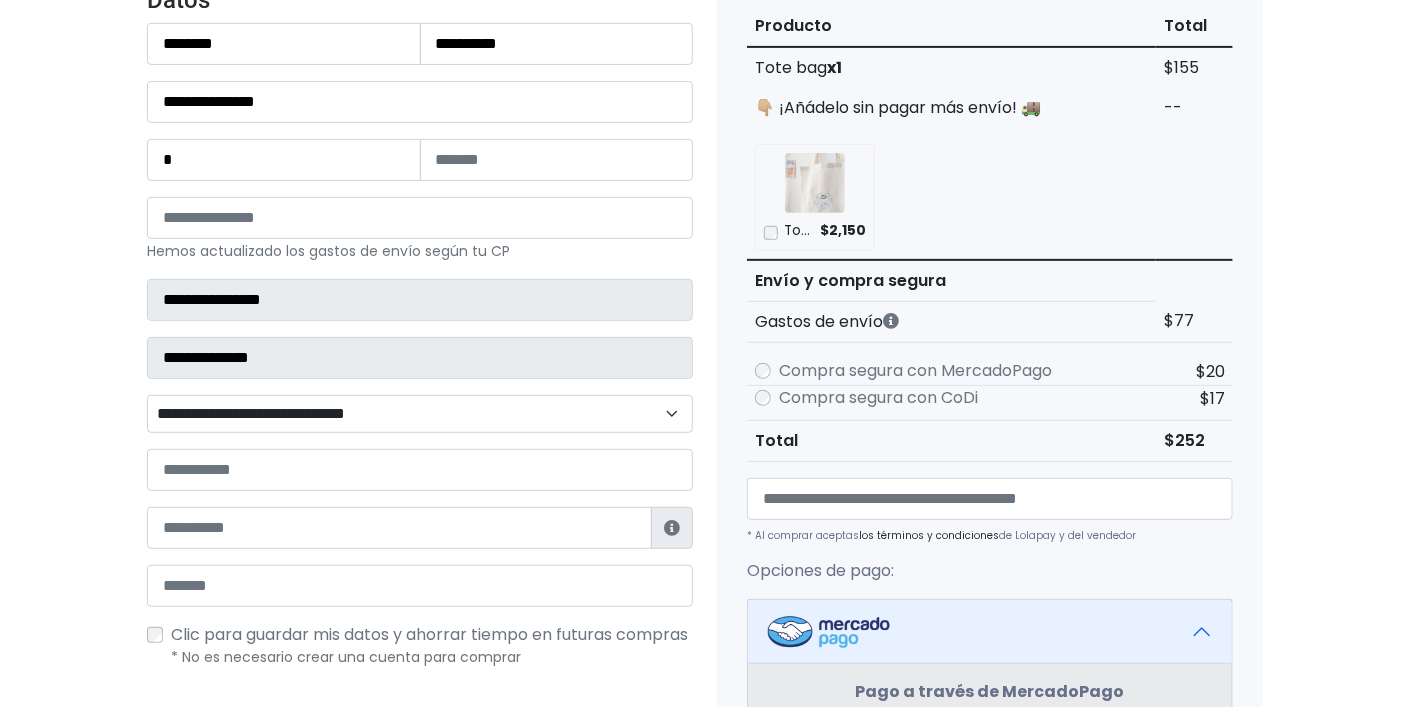 scroll, scrollTop: 316, scrollLeft: 0, axis: vertical 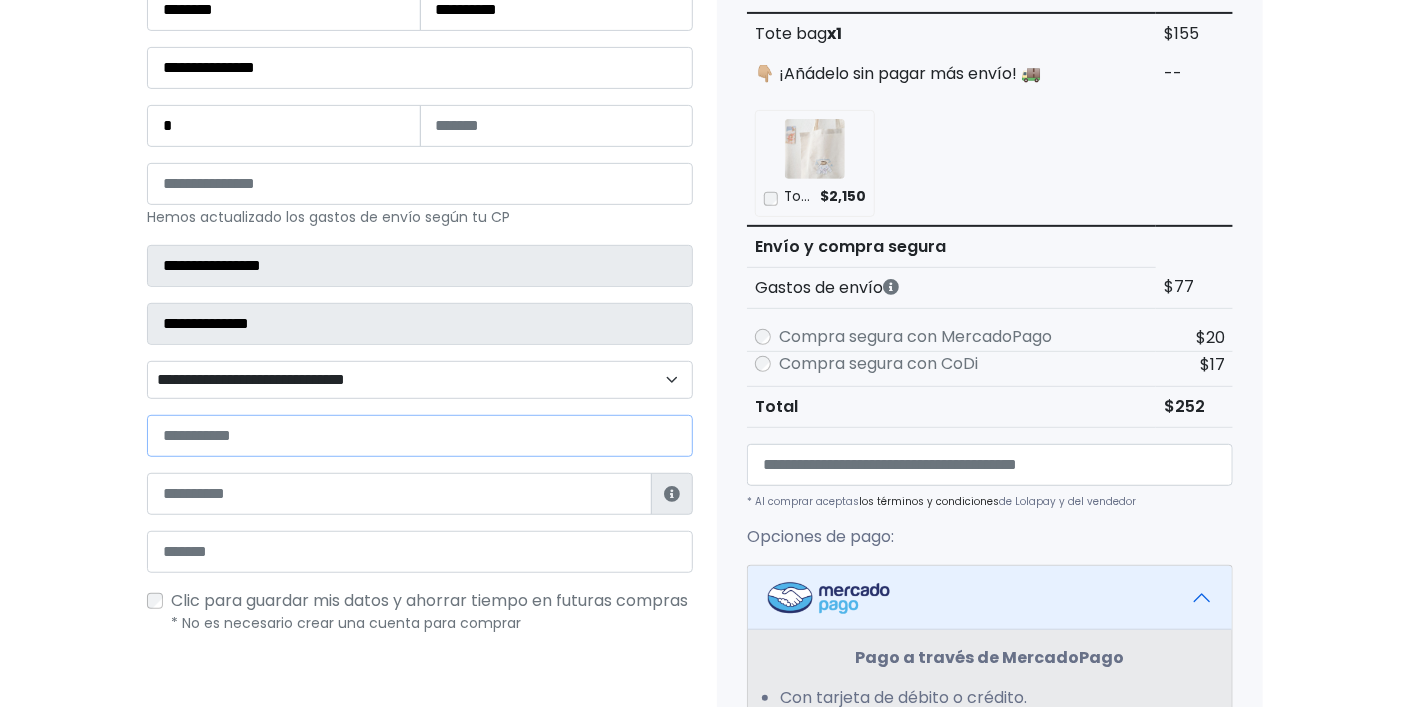 click at bounding box center (420, 436) 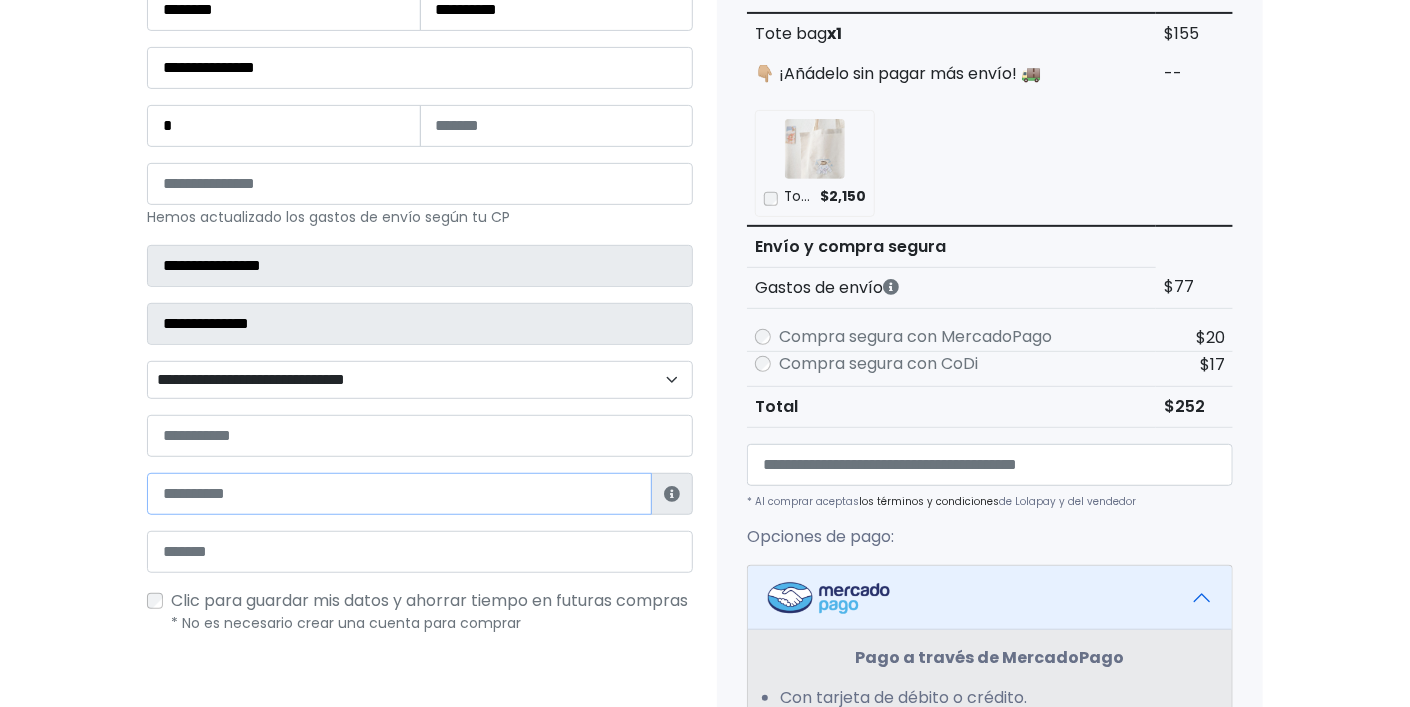 click at bounding box center (399, 494) 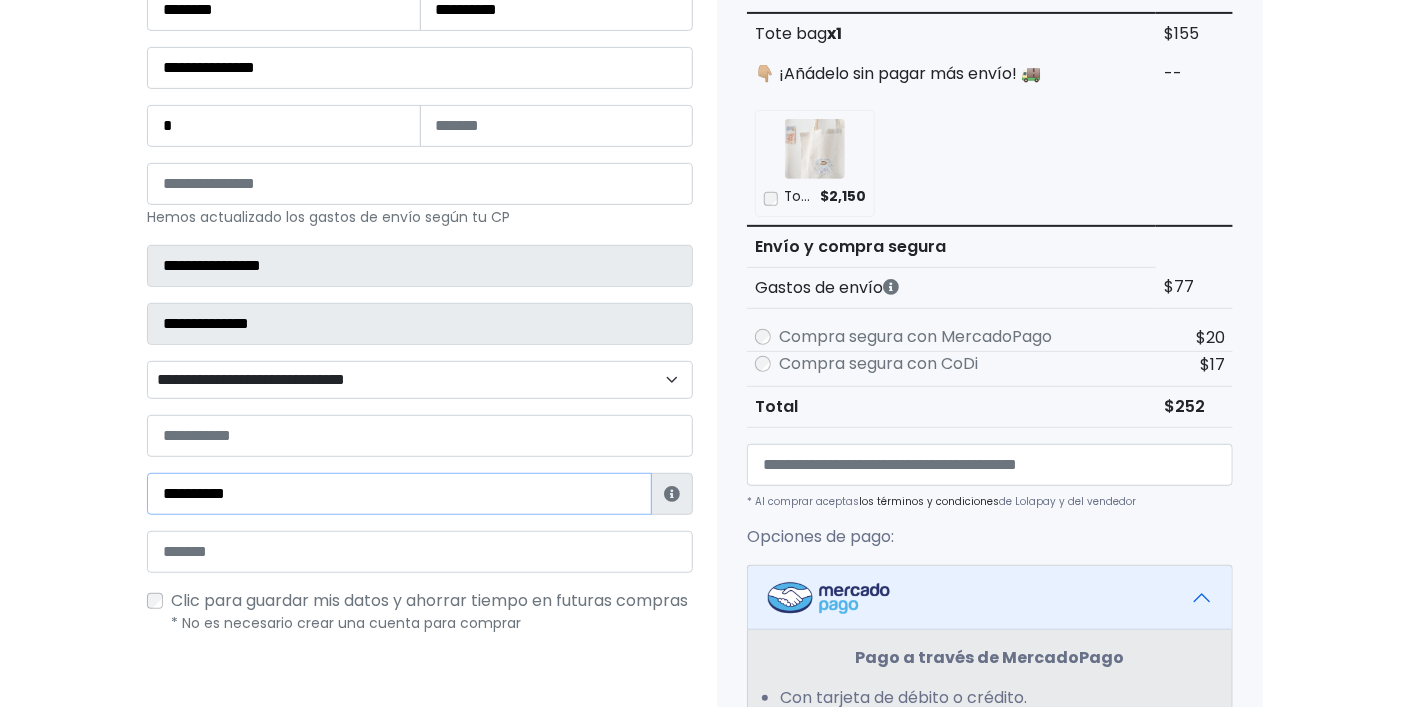 type on "**********" 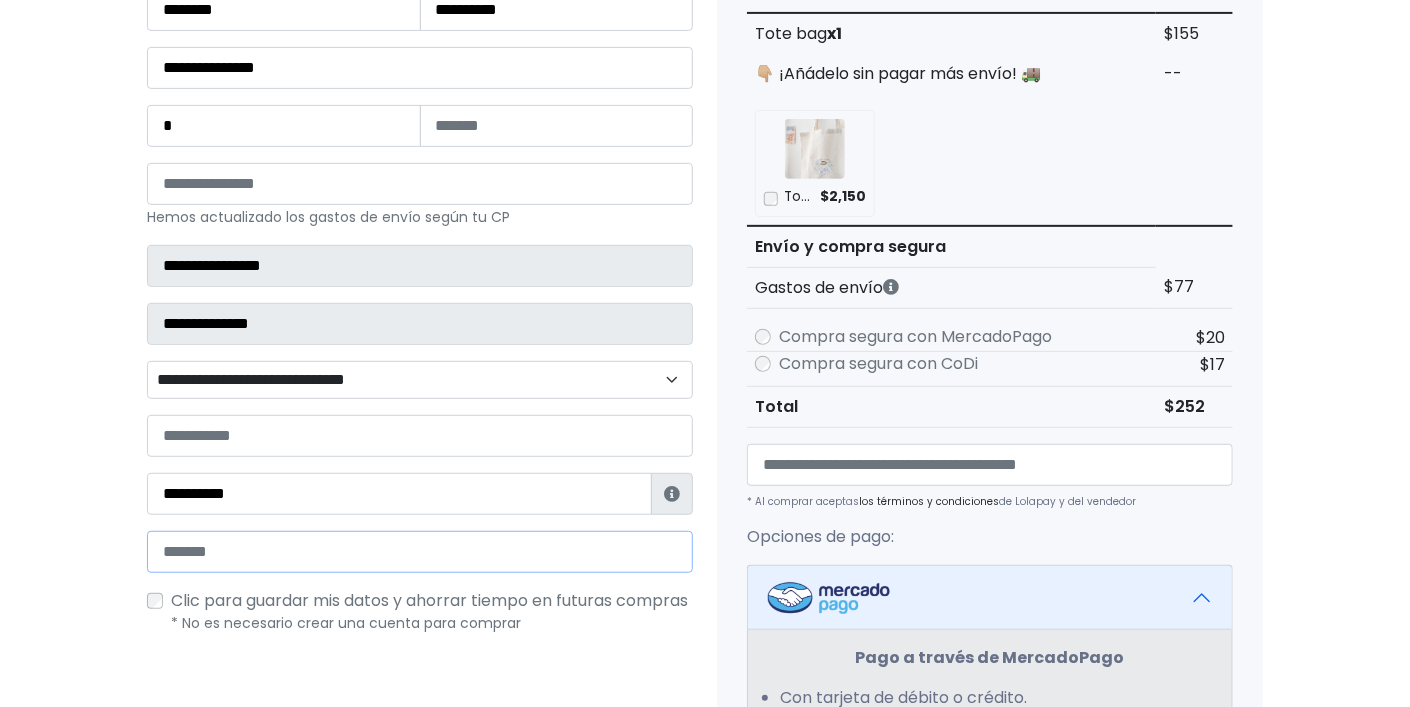 click at bounding box center [420, 552] 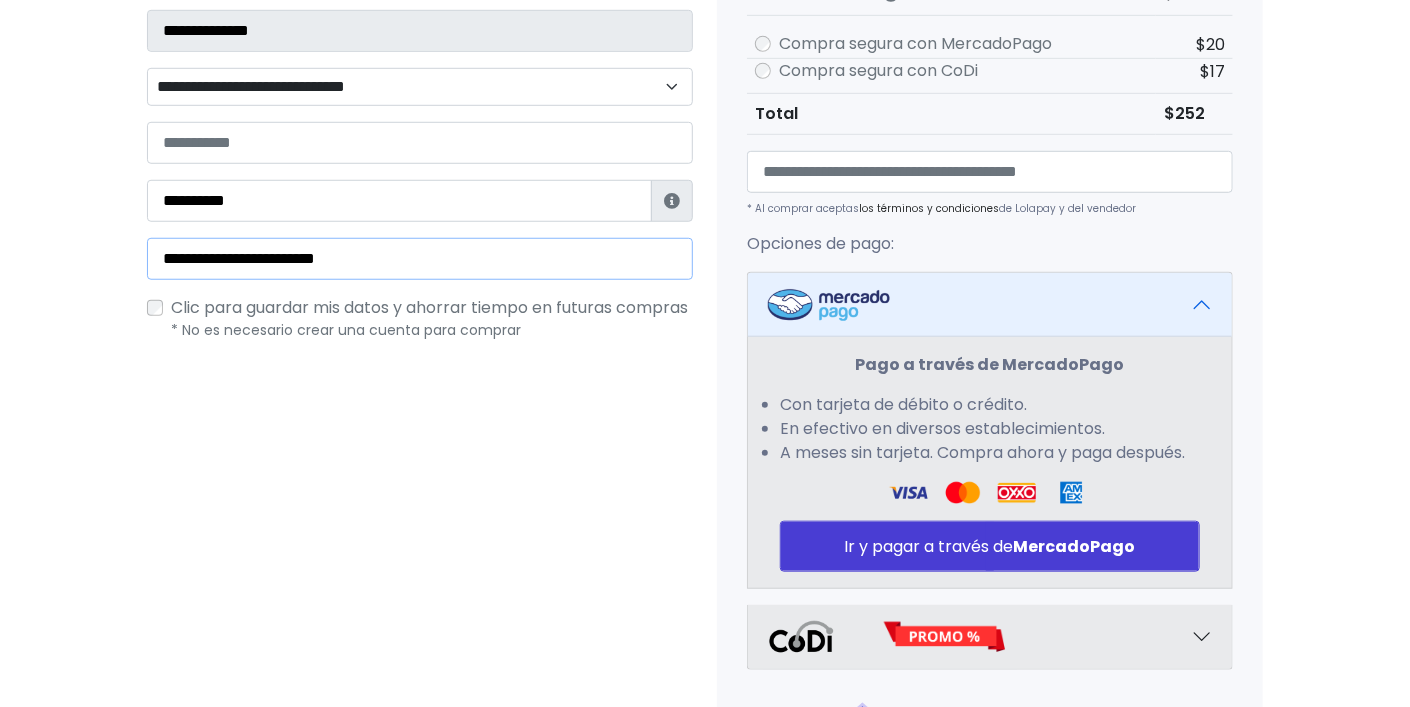 scroll, scrollTop: 633, scrollLeft: 0, axis: vertical 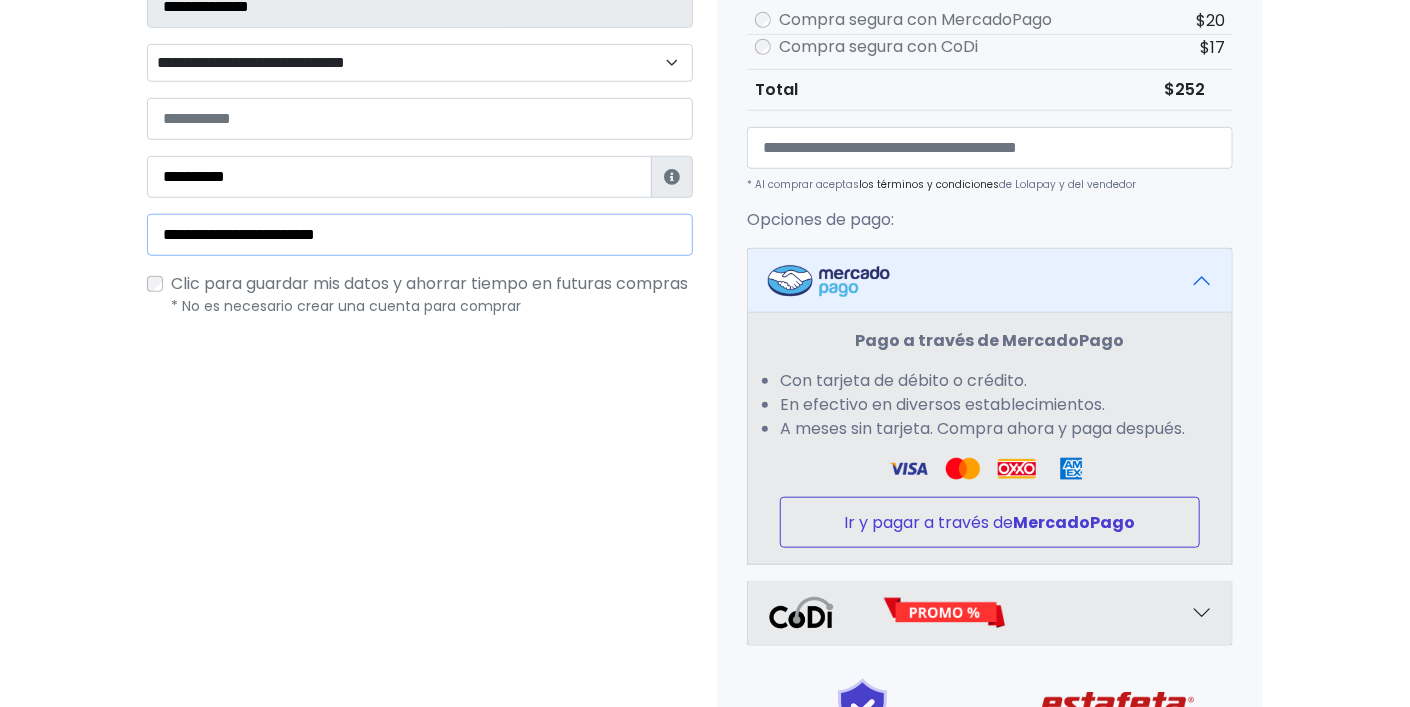 type on "**********" 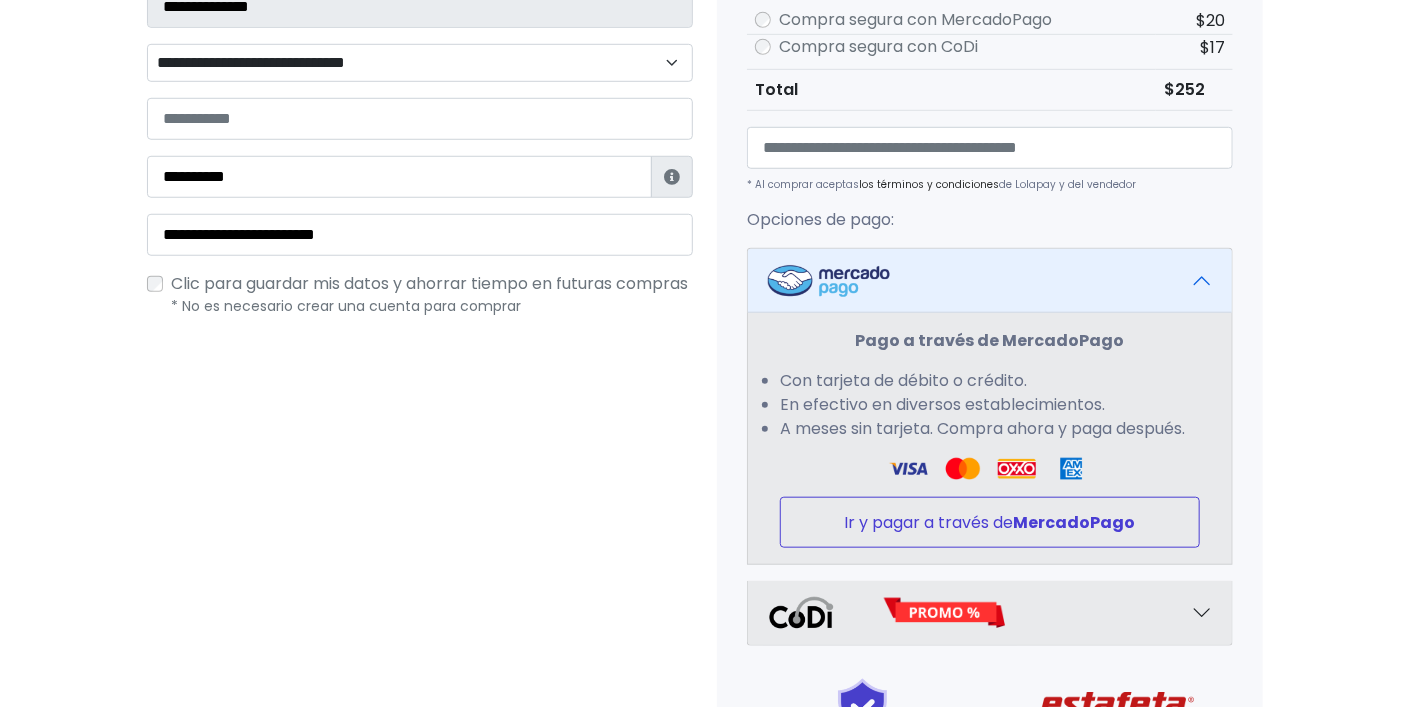click on "Ir y pagar a través de  MercadoPago" at bounding box center [990, 522] 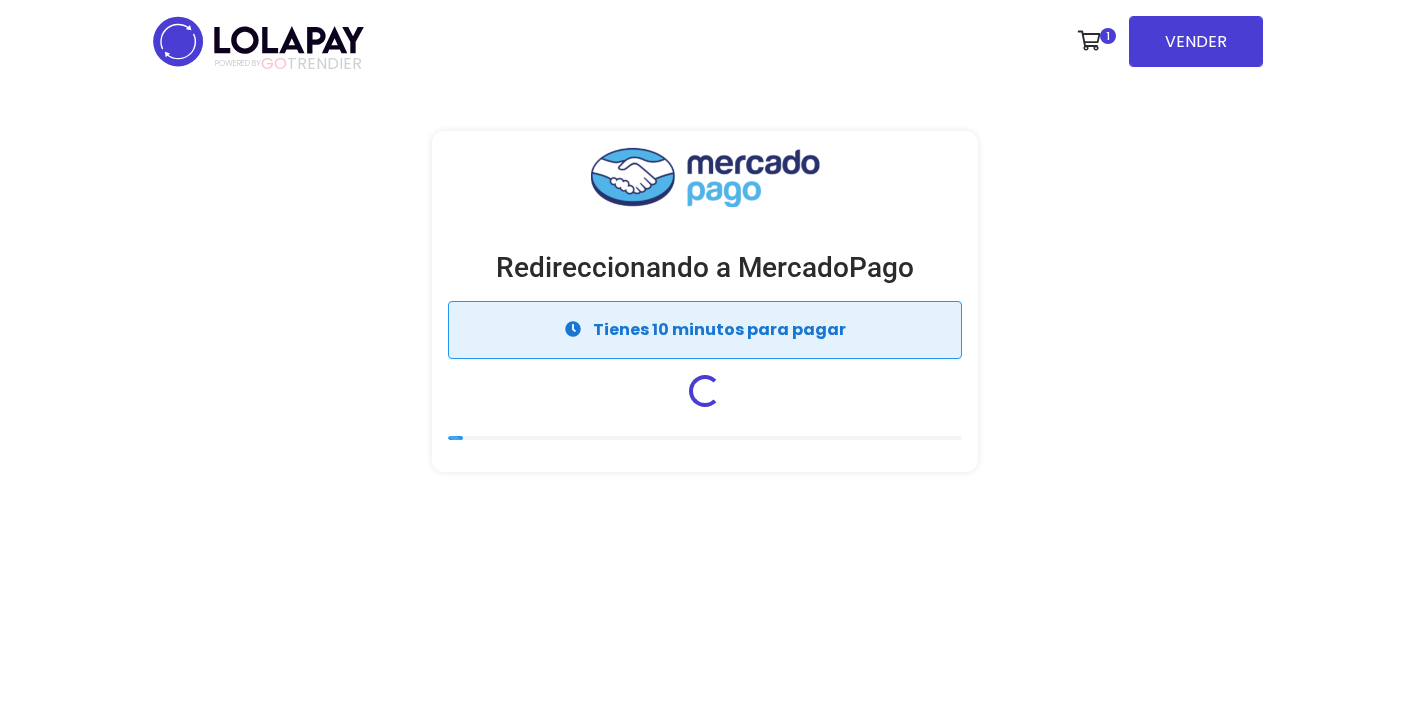 scroll, scrollTop: 0, scrollLeft: 0, axis: both 